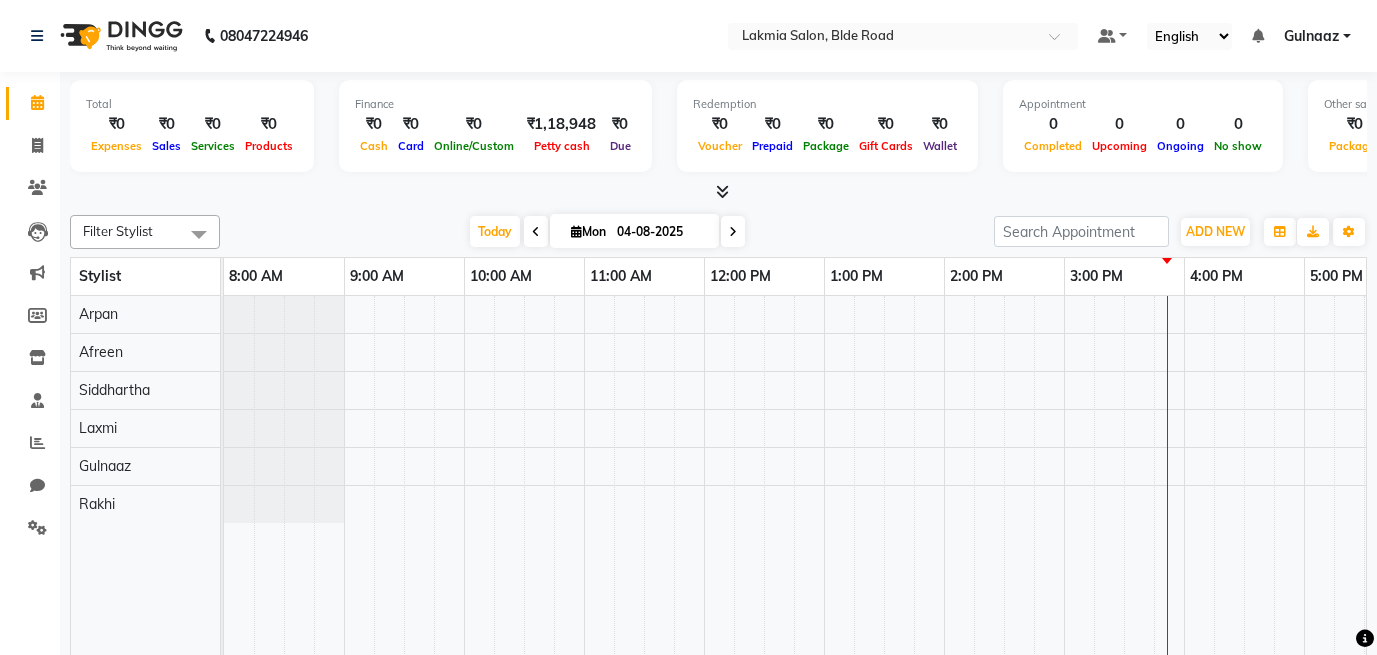 scroll, scrollTop: 0, scrollLeft: 0, axis: both 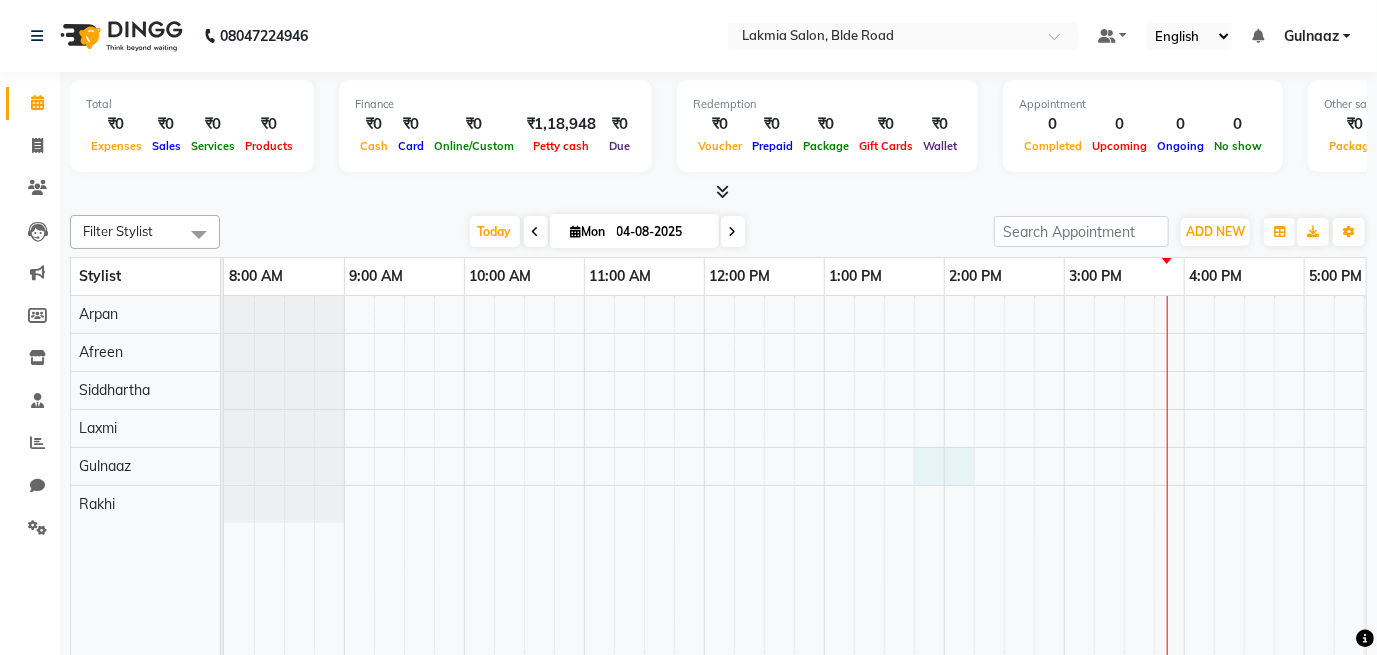 drag, startPoint x: 1014, startPoint y: 383, endPoint x: 945, endPoint y: 449, distance: 95.48299 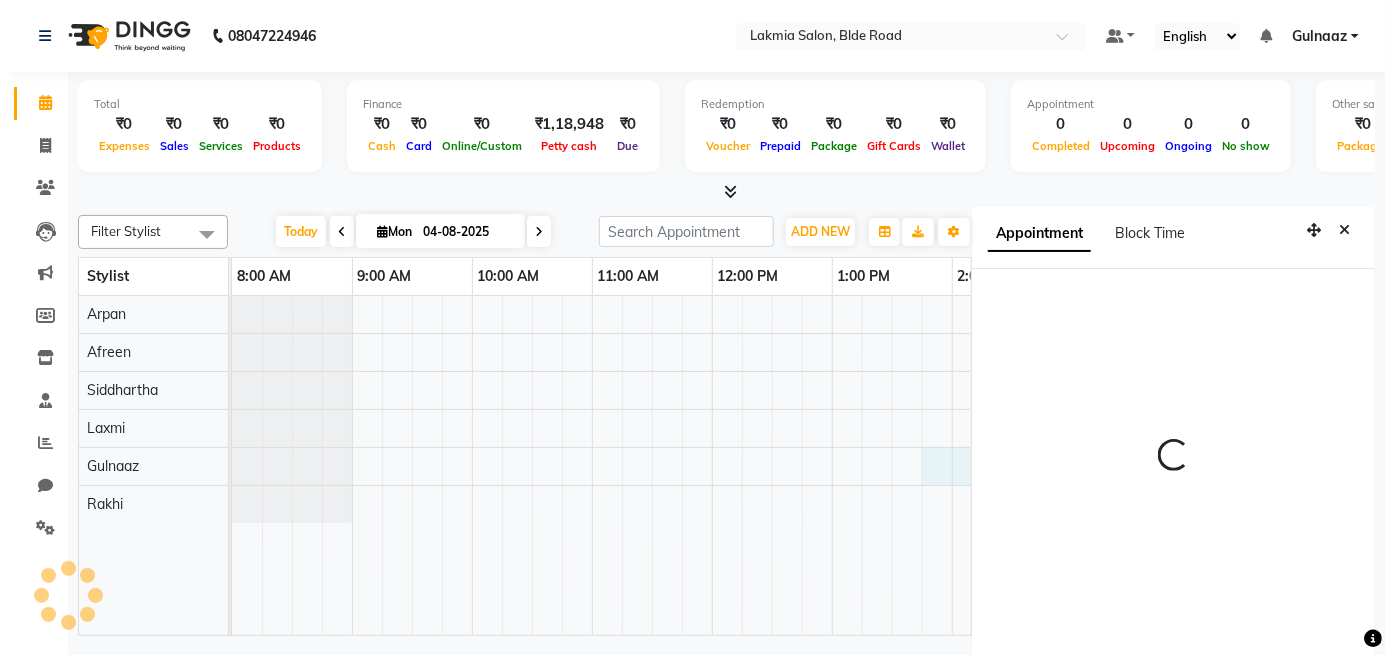 scroll, scrollTop: 9, scrollLeft: 0, axis: vertical 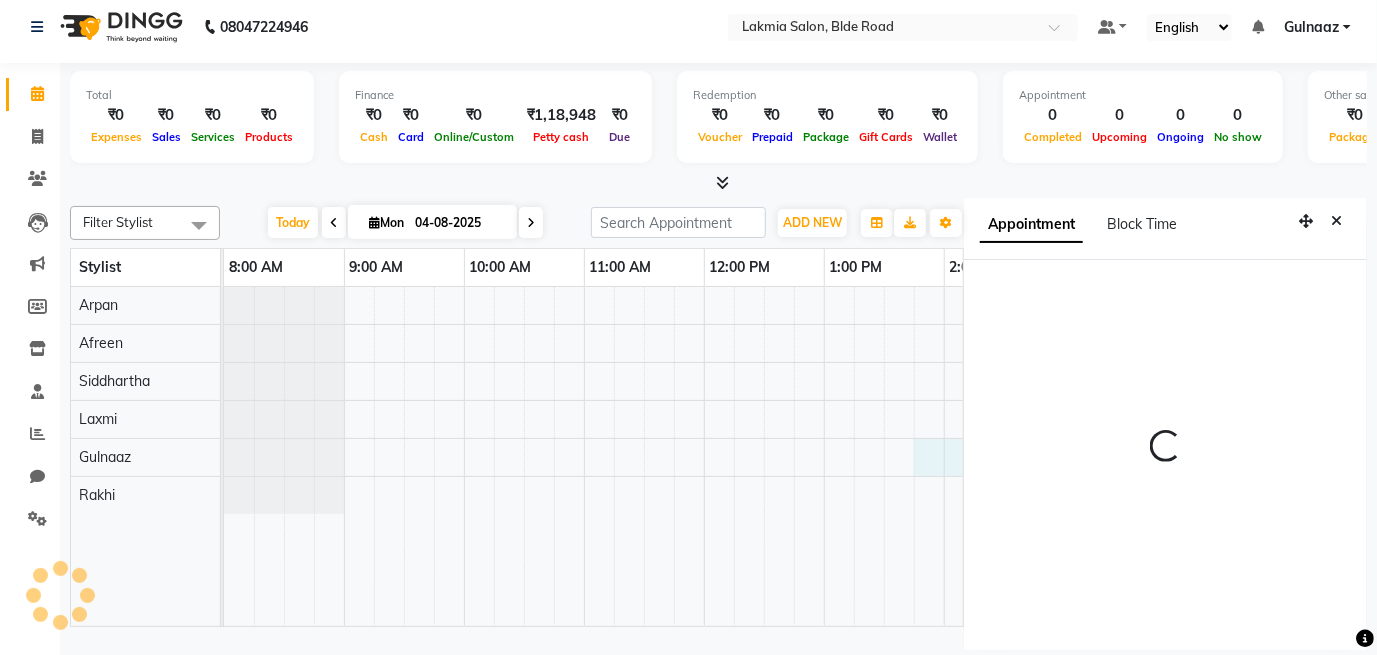select on "[PHONE]" 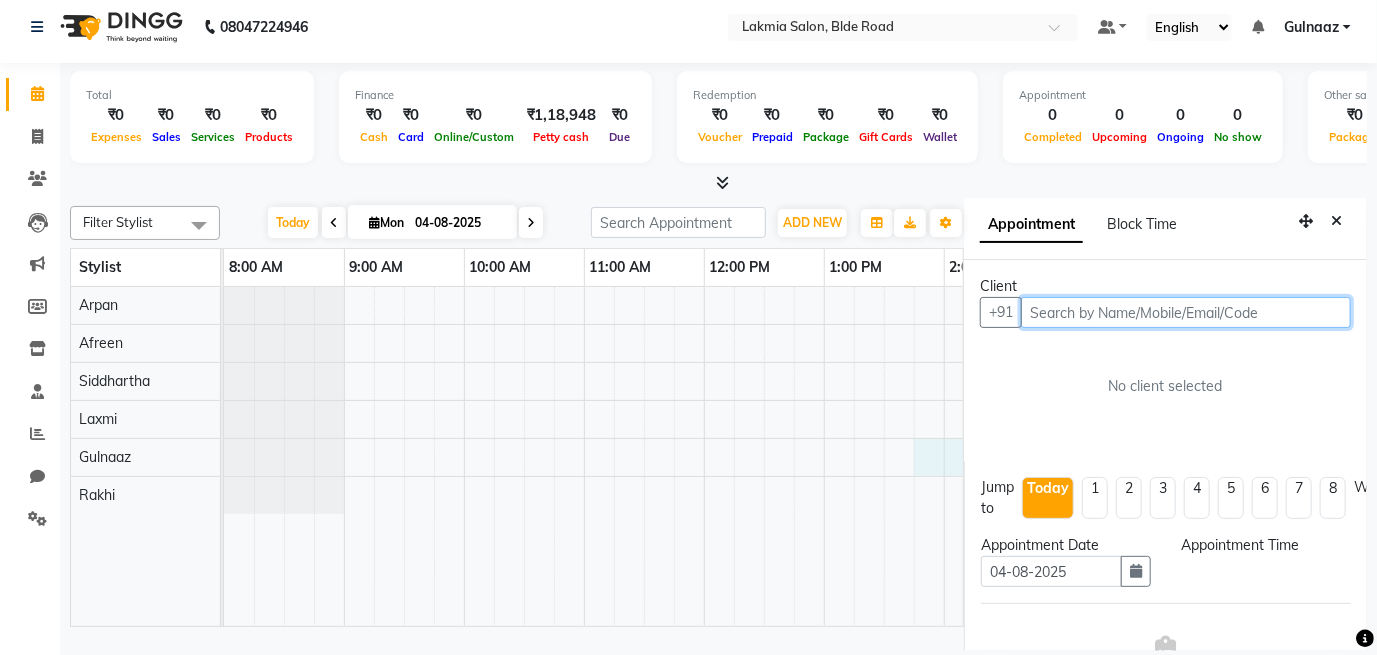 select on "825" 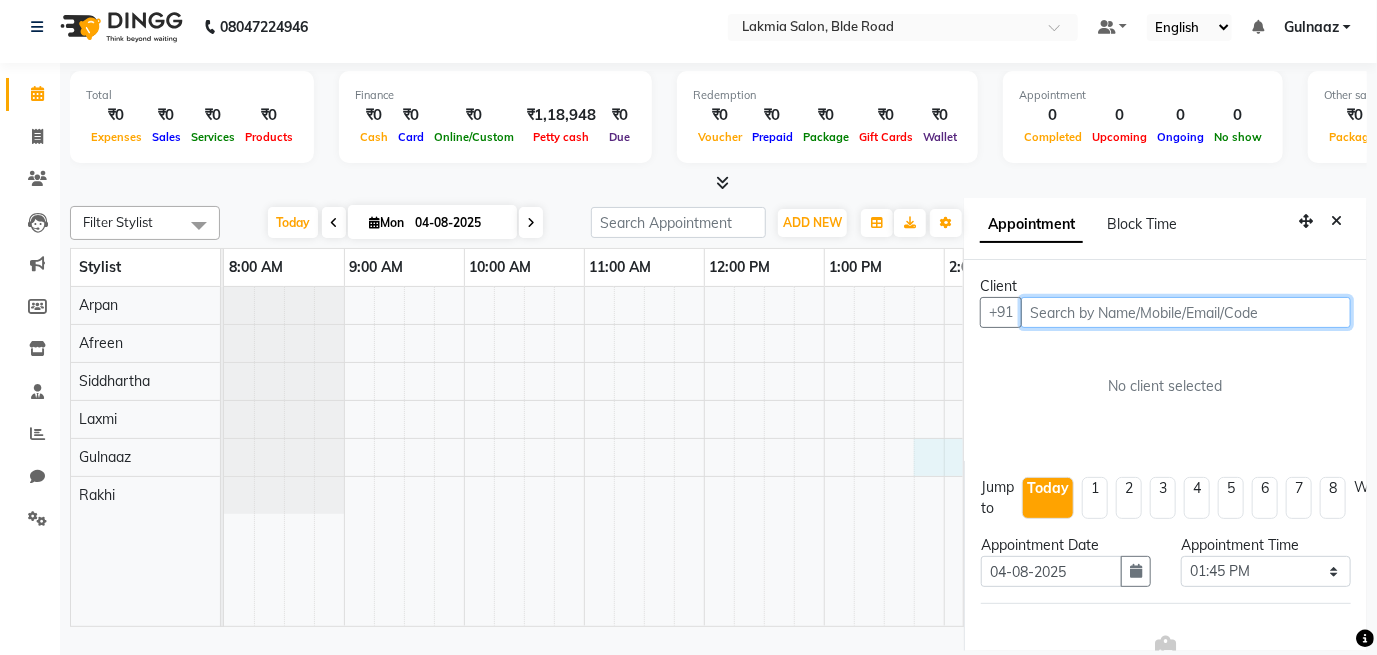 click at bounding box center (1186, 312) 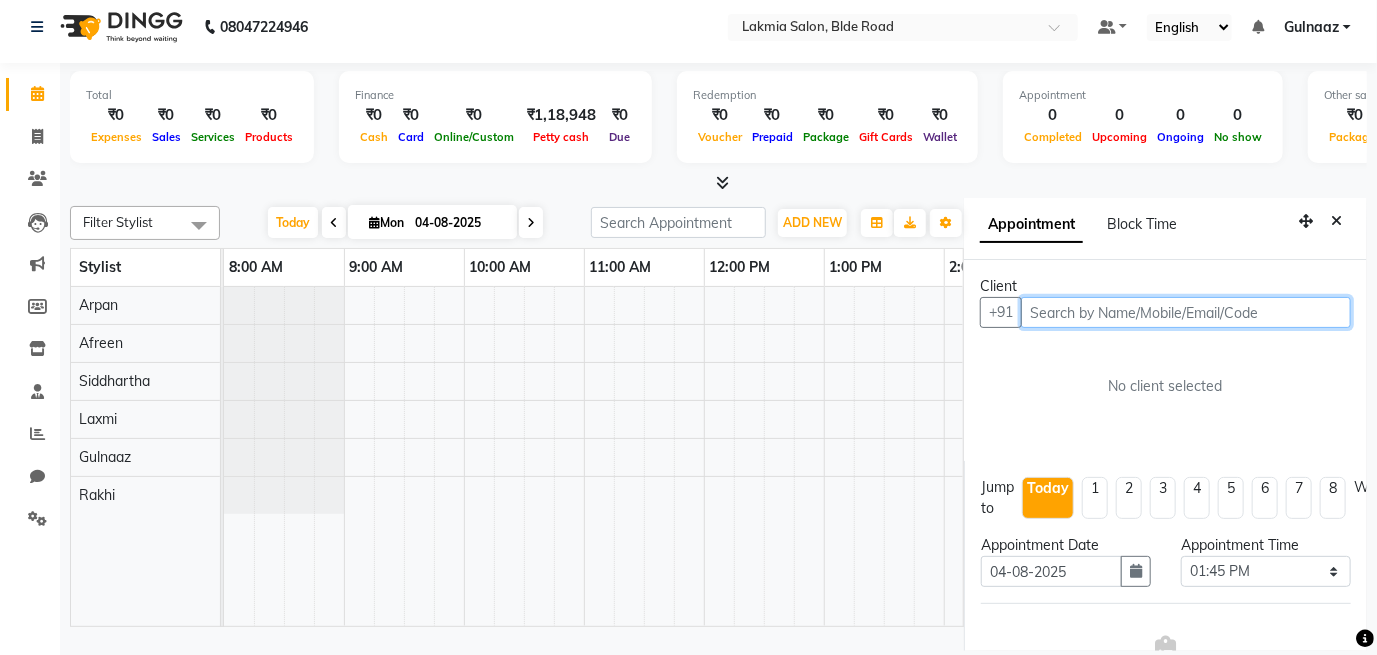 click at bounding box center (1186, 312) 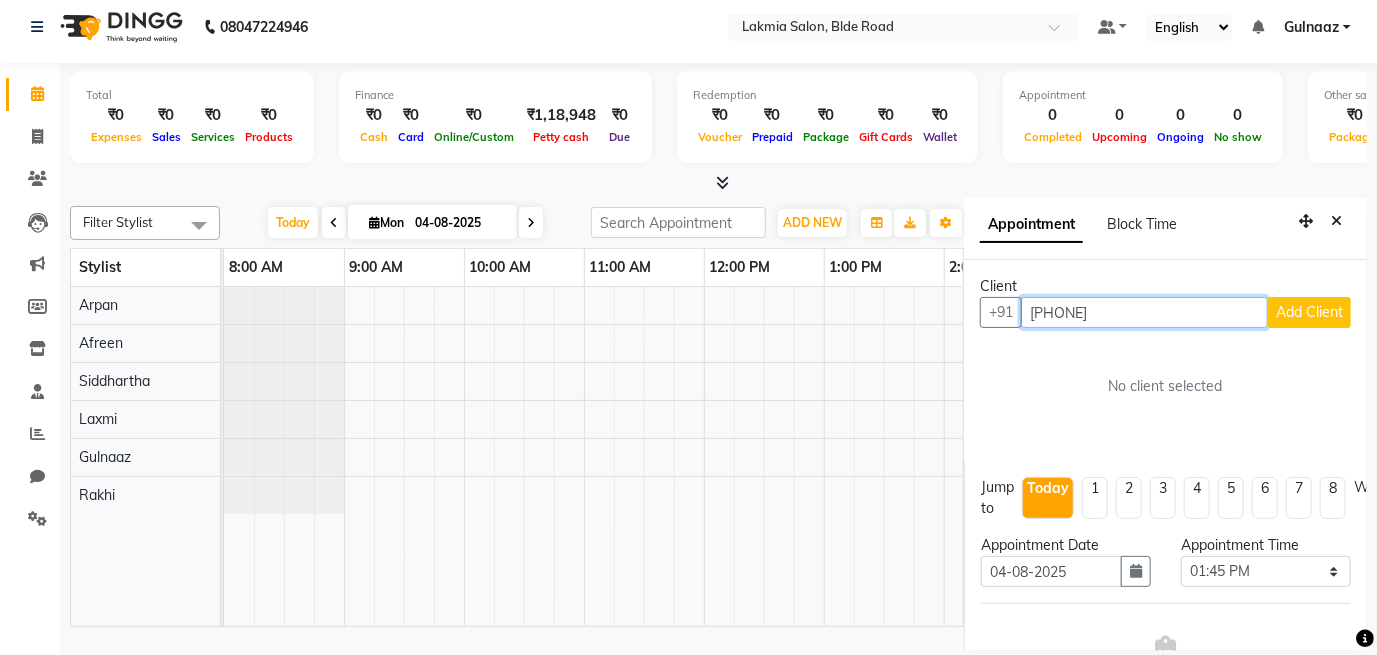 type on "[PHONE]" 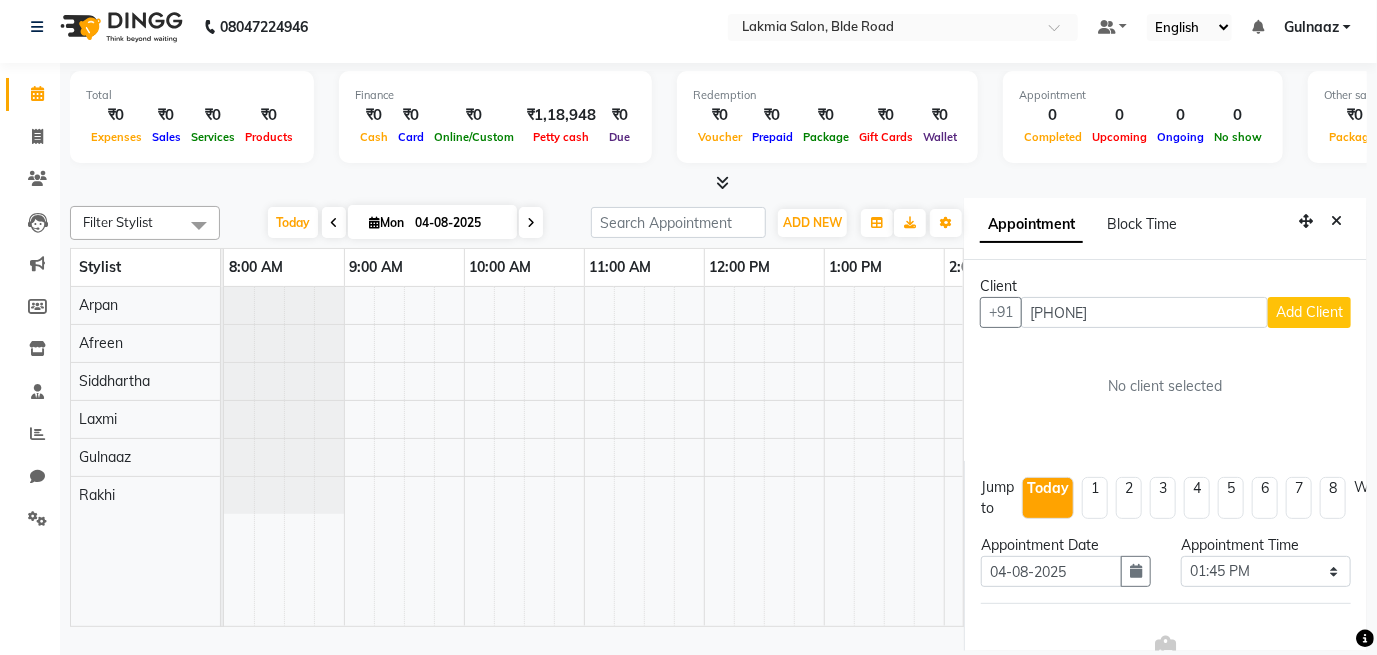 click on "Add Client" at bounding box center [1309, 312] 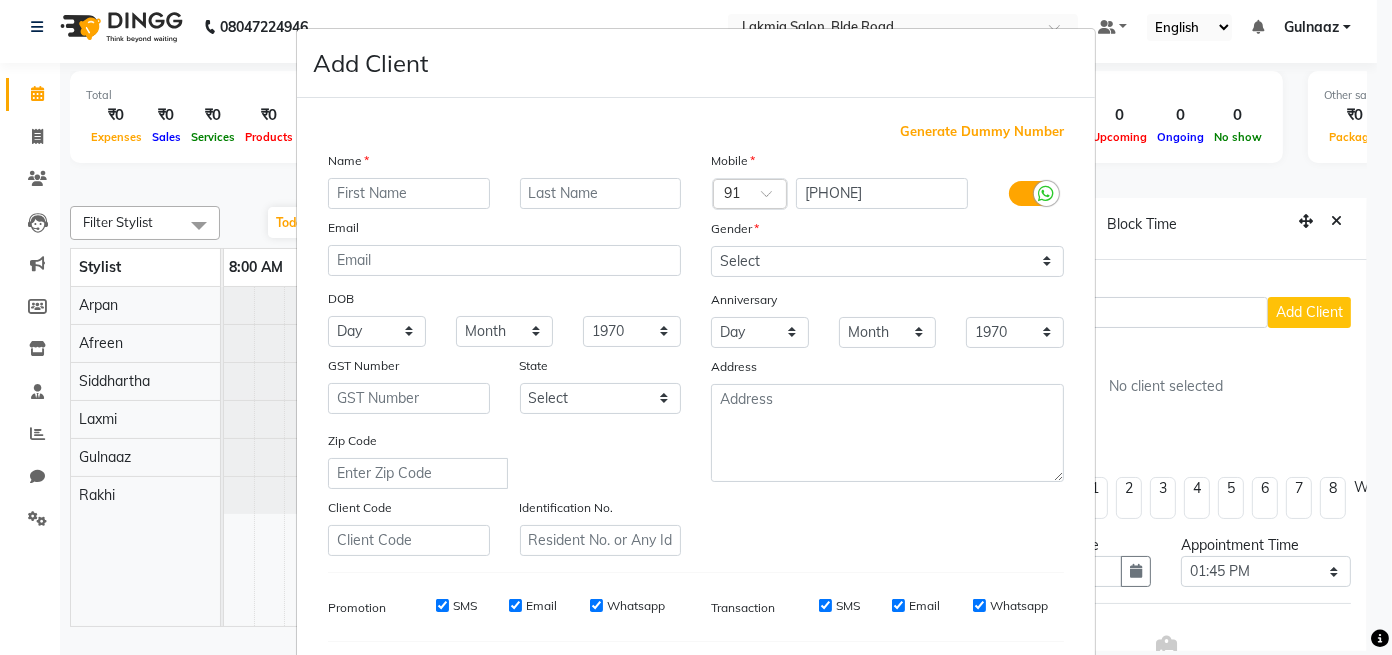 click at bounding box center [409, 193] 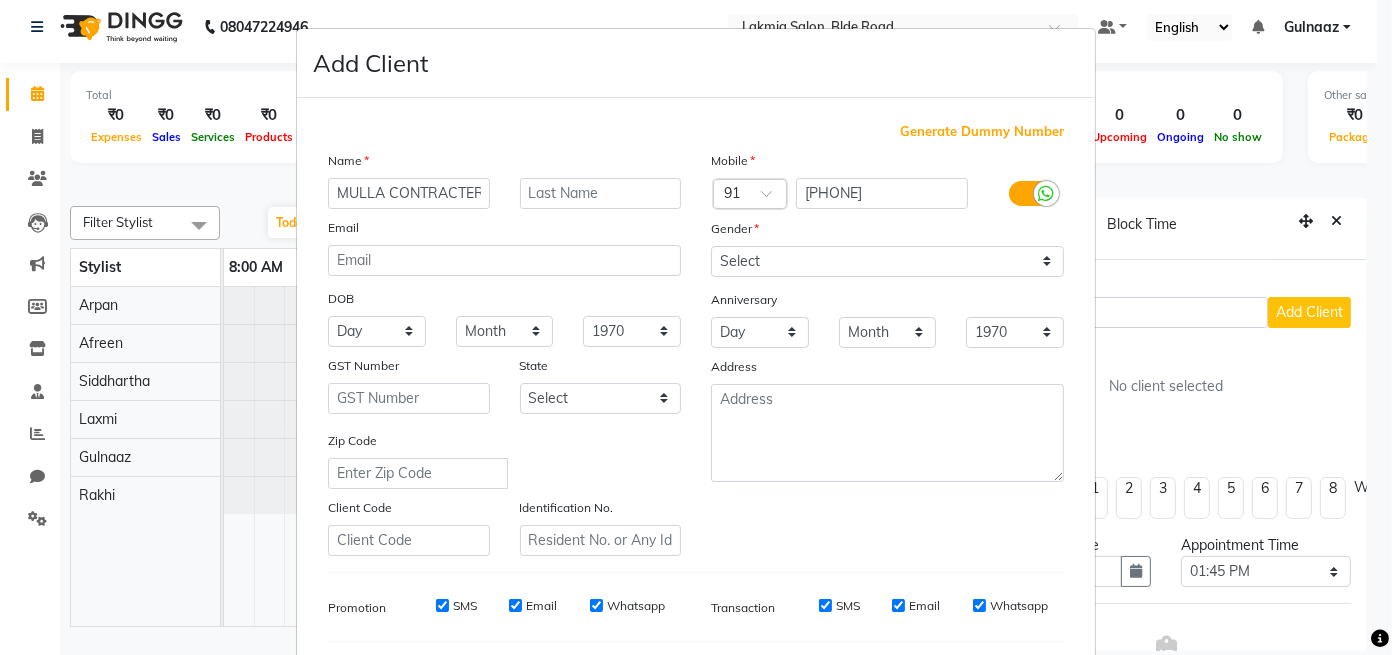 scroll, scrollTop: 0, scrollLeft: 1, axis: horizontal 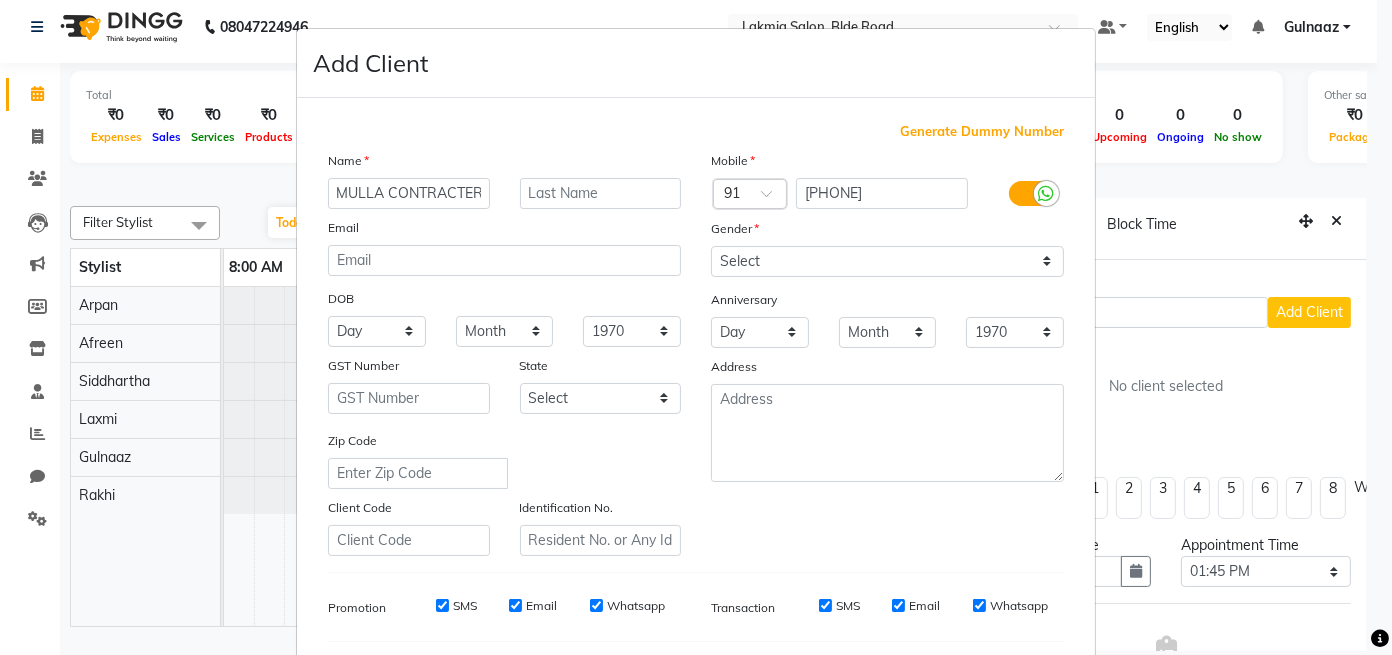 type on "MULLA CONTRACTER" 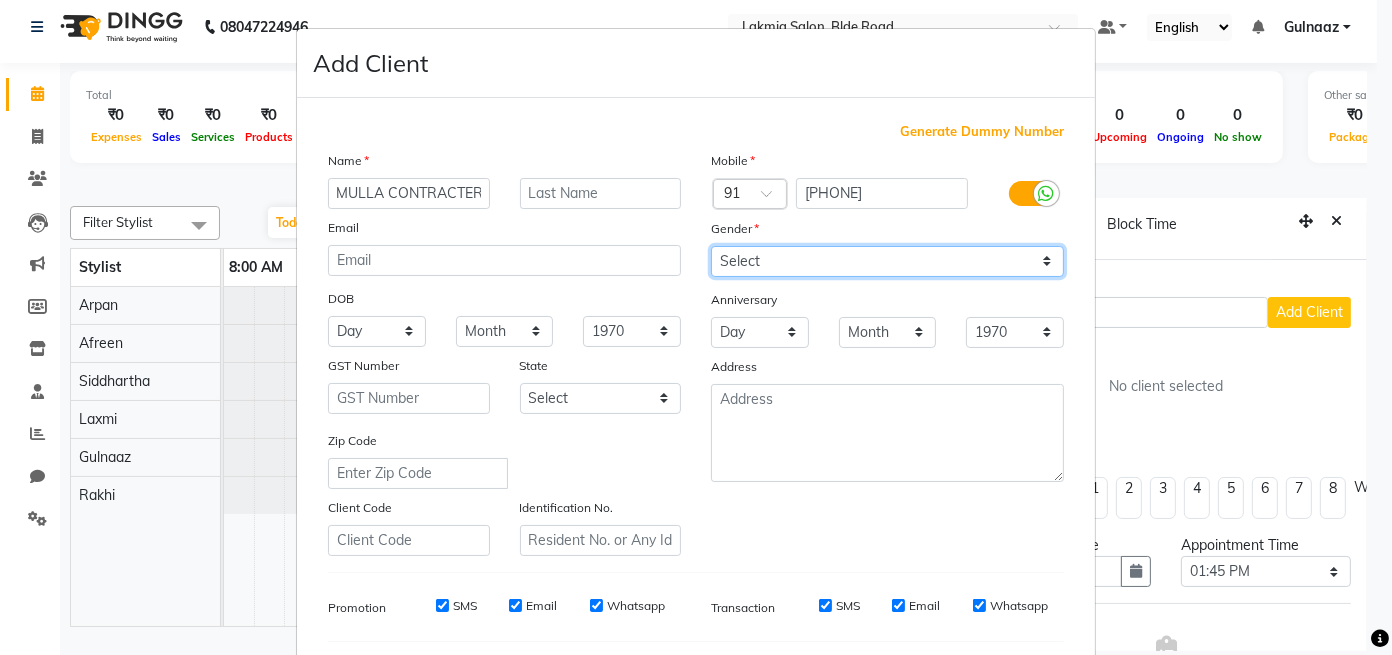 scroll, scrollTop: 0, scrollLeft: 0, axis: both 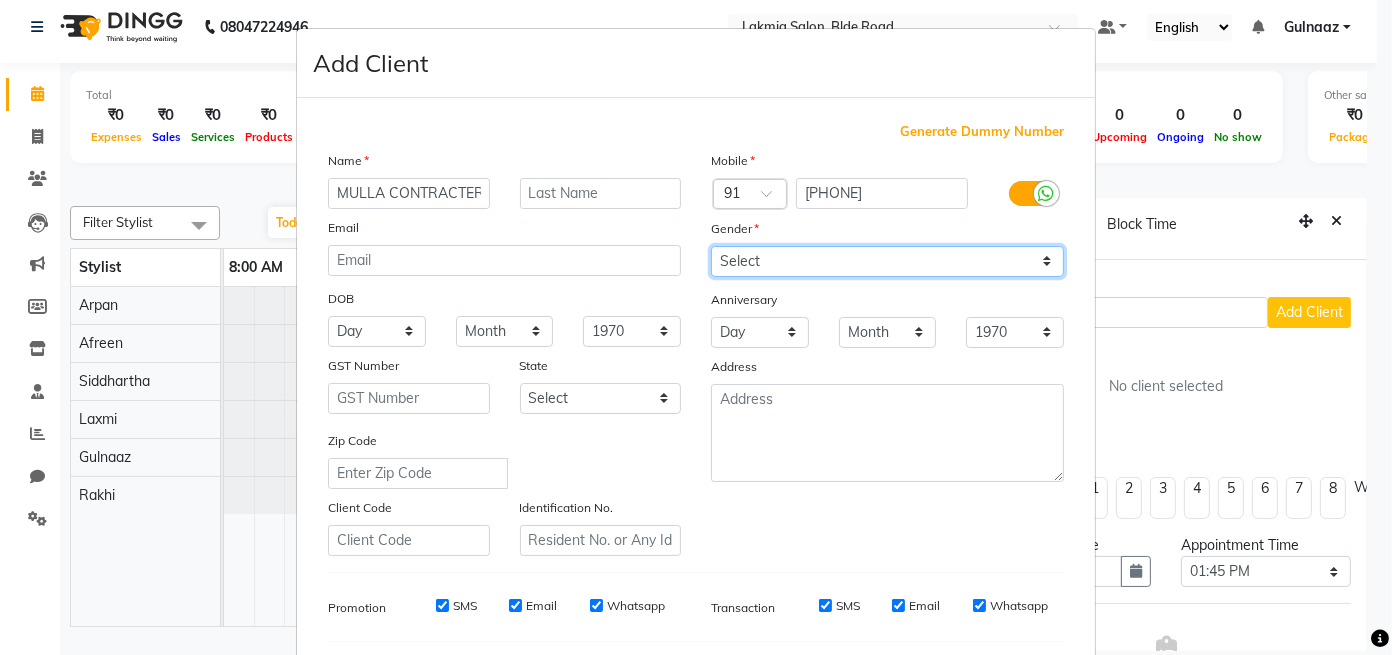 click on "Select Male Female Other Prefer Not To Say" at bounding box center (887, 261) 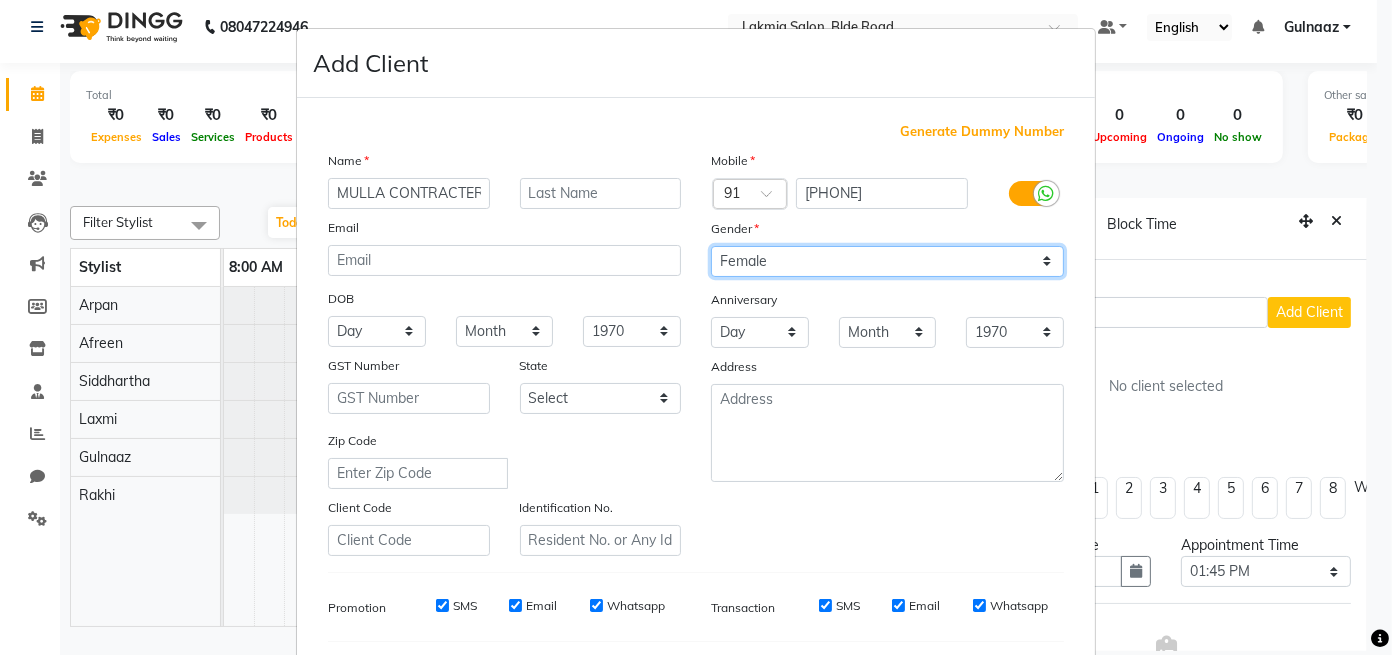 click on "Select Male Female Other Prefer Not To Say" at bounding box center [887, 261] 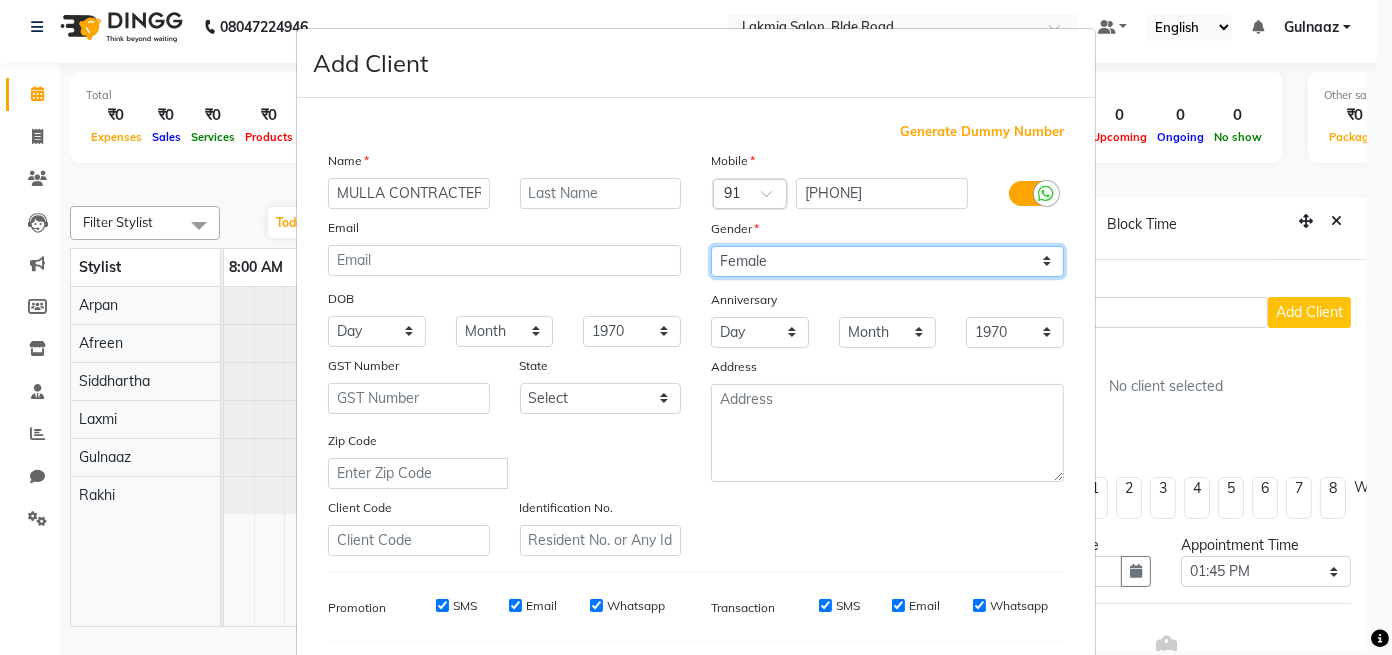 click on "Select Male Female Other Prefer Not To Say" at bounding box center [887, 261] 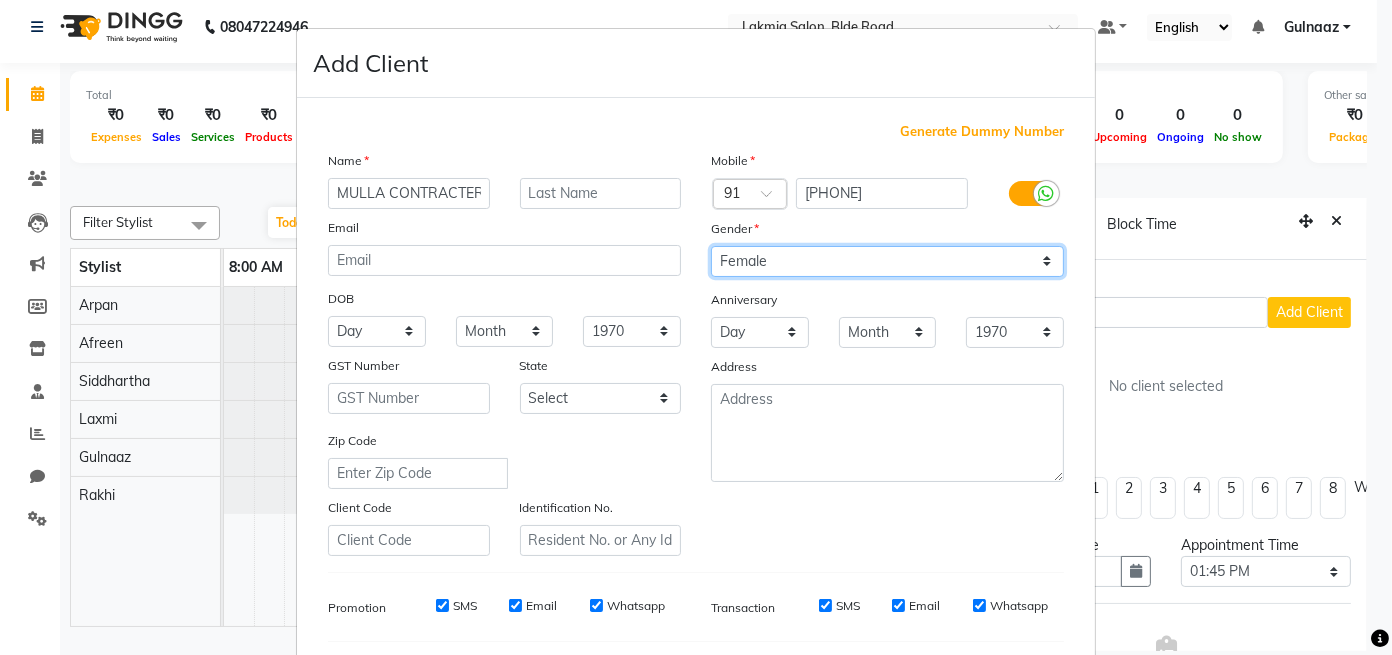 select on "male" 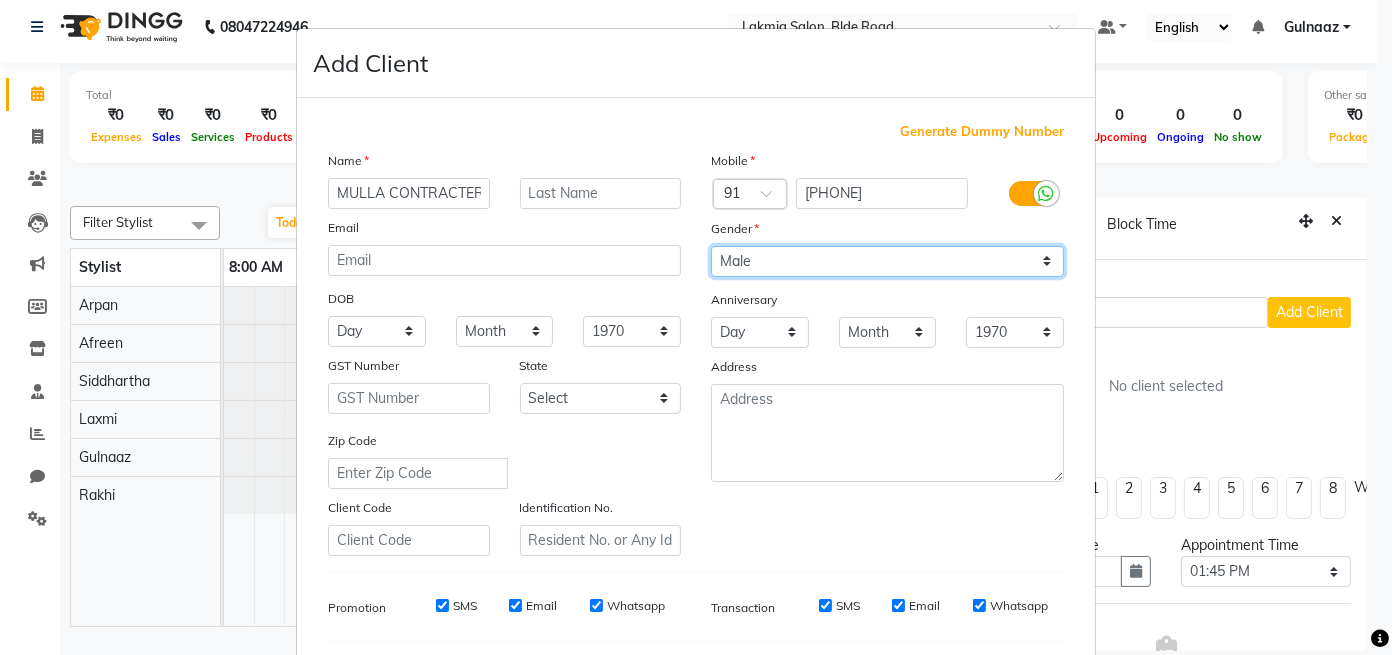click on "Select Male Female Other Prefer Not To Say" at bounding box center [887, 261] 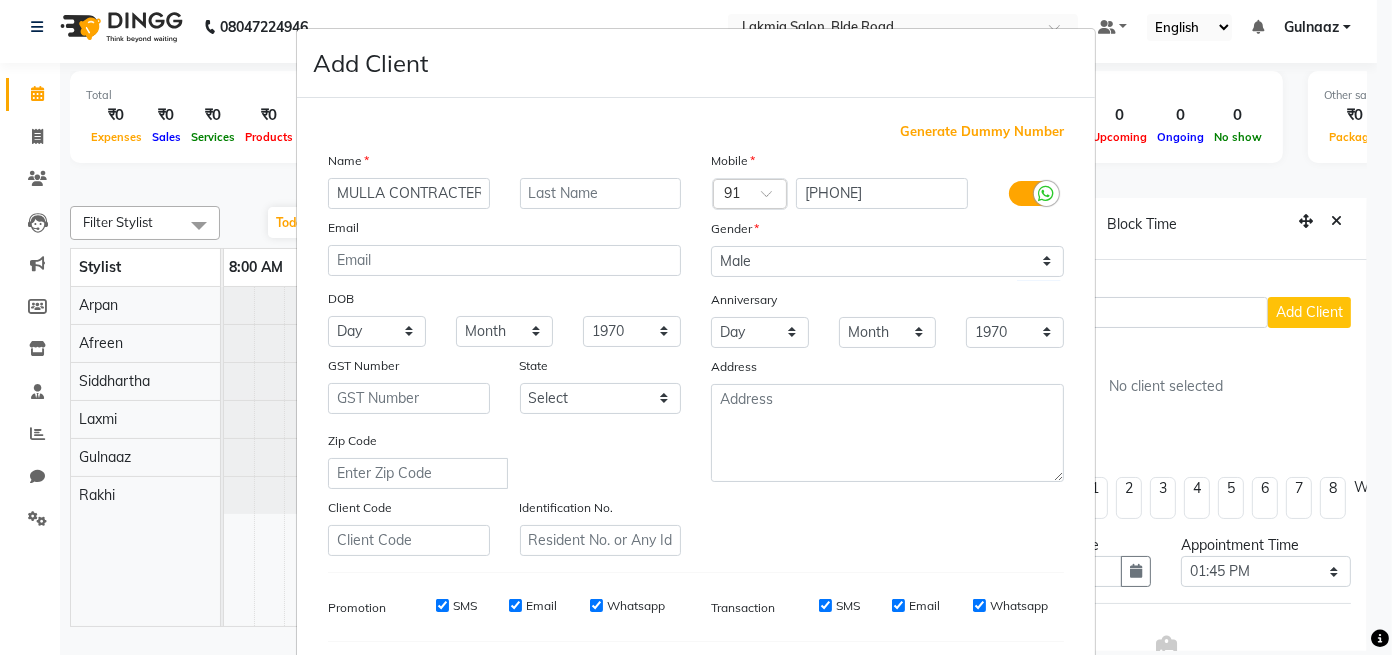scroll, scrollTop: 1, scrollLeft: 0, axis: vertical 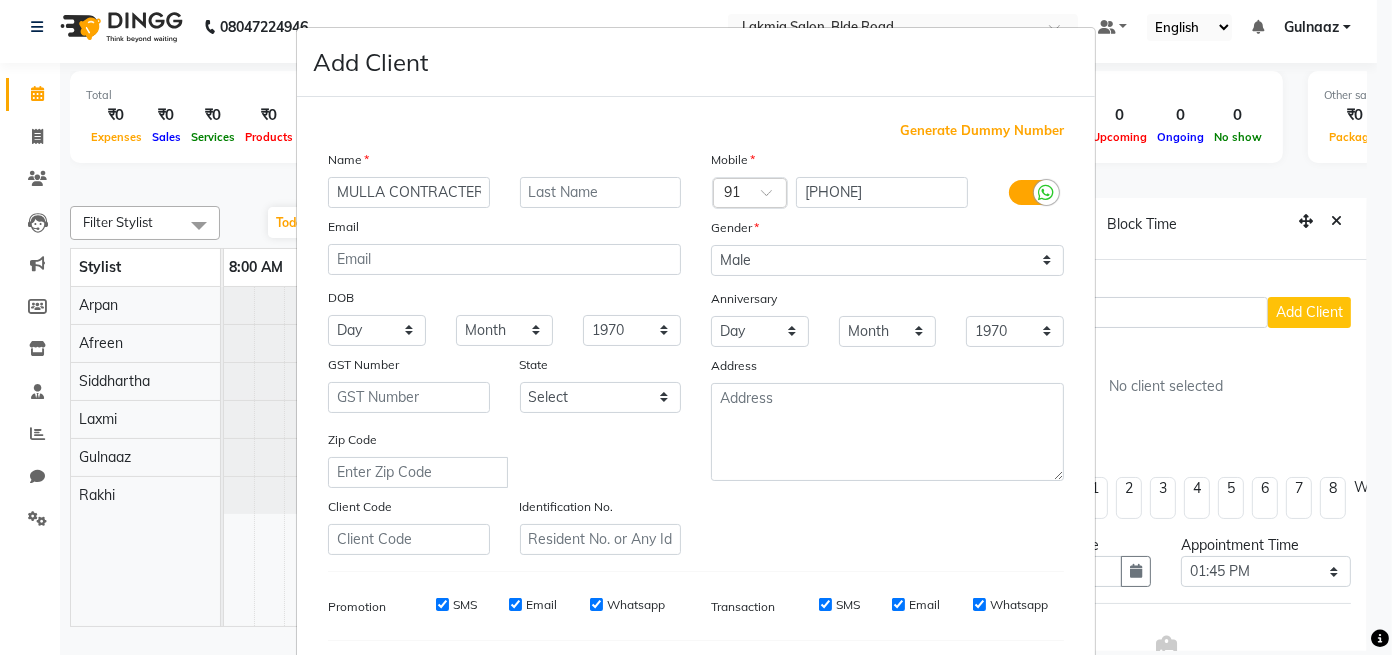 drag, startPoint x: 1358, startPoint y: 350, endPoint x: 1351, endPoint y: 430, distance: 80.305664 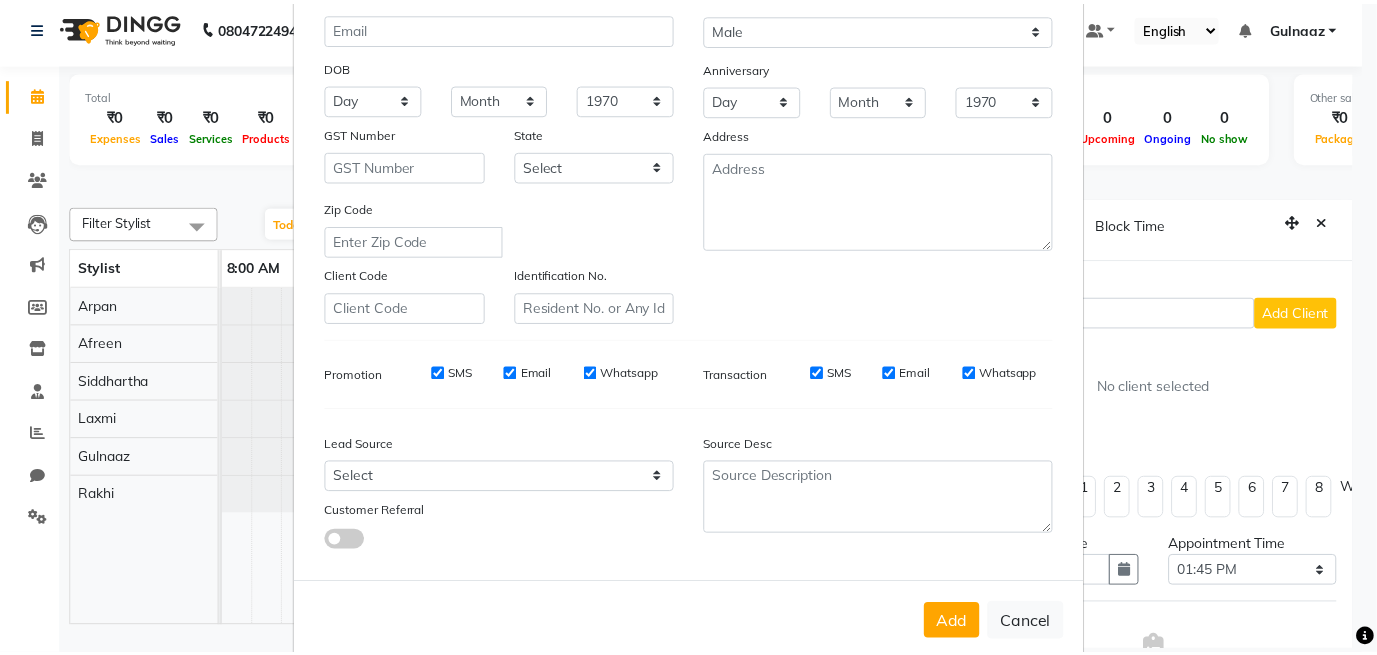 scroll, scrollTop: 253, scrollLeft: 0, axis: vertical 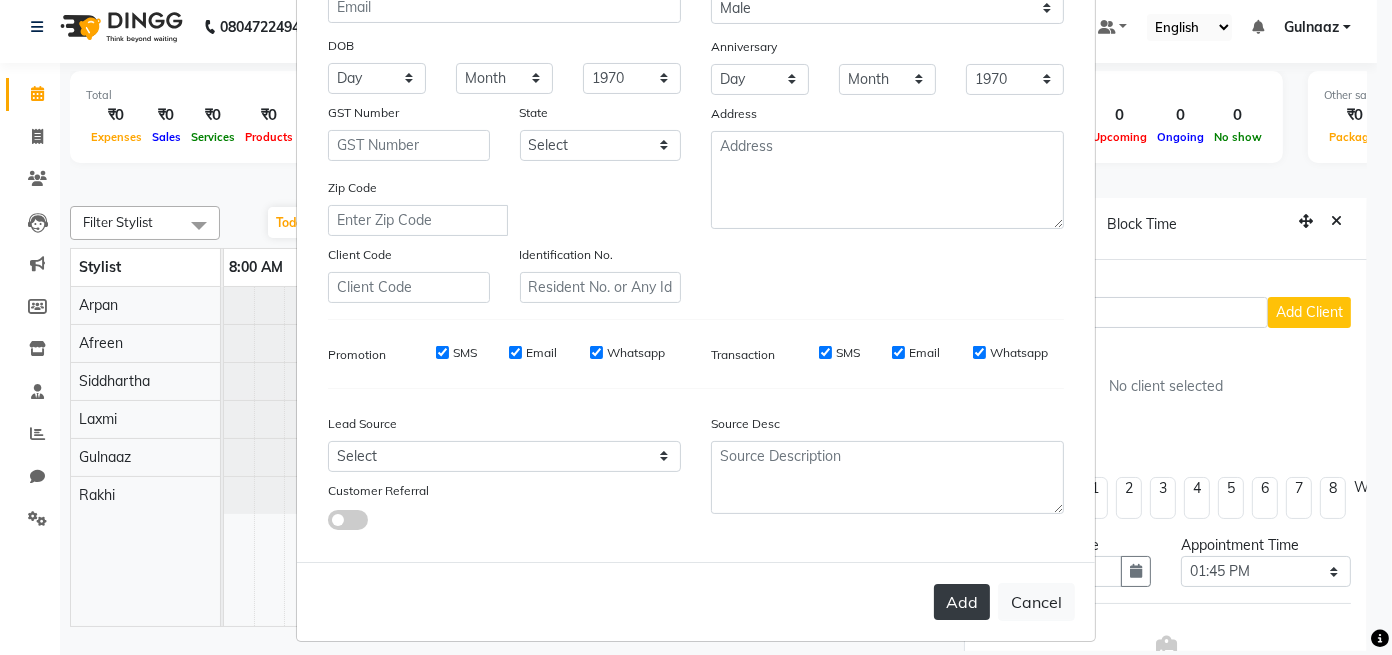 click on "Add" at bounding box center (962, 602) 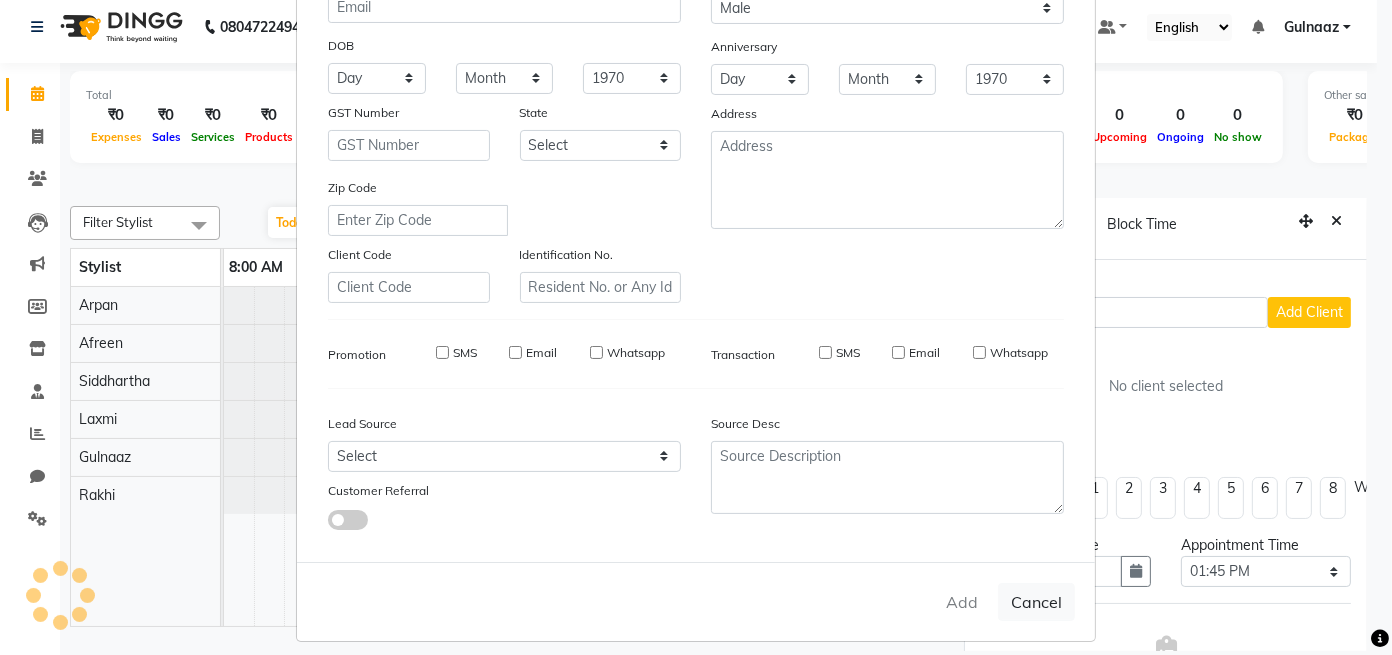 type 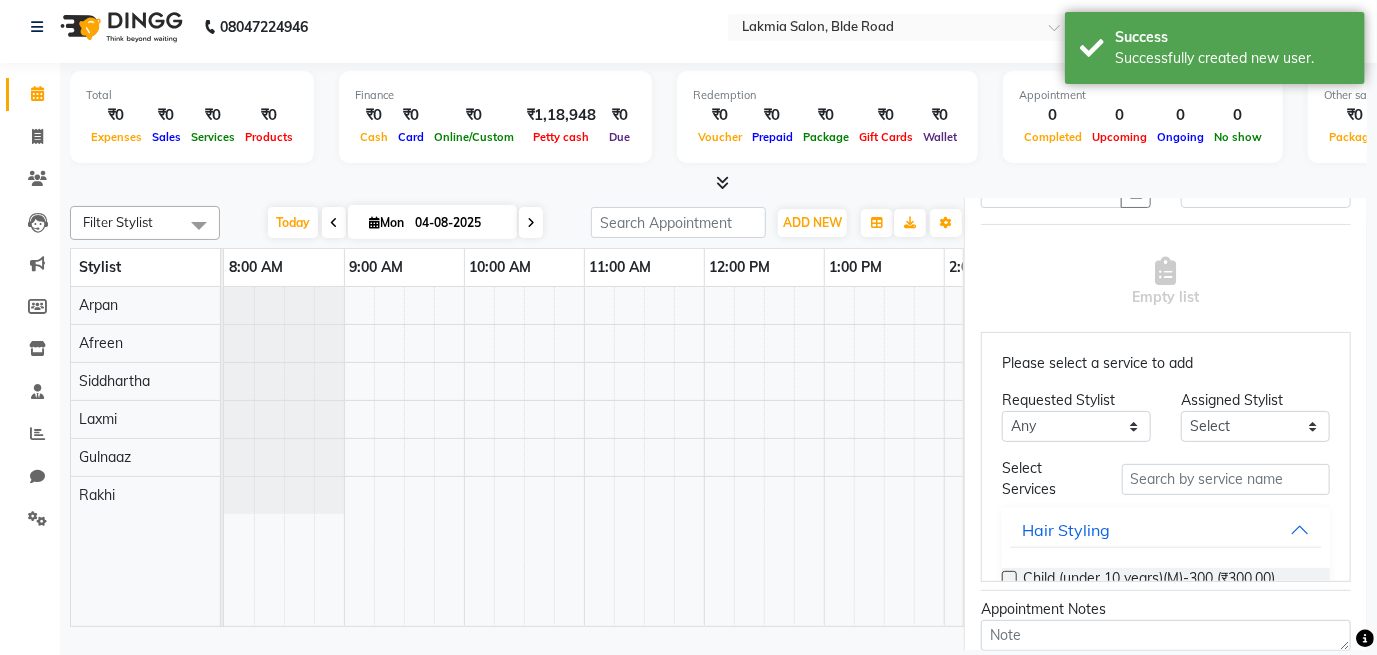 scroll, scrollTop: 435, scrollLeft: 0, axis: vertical 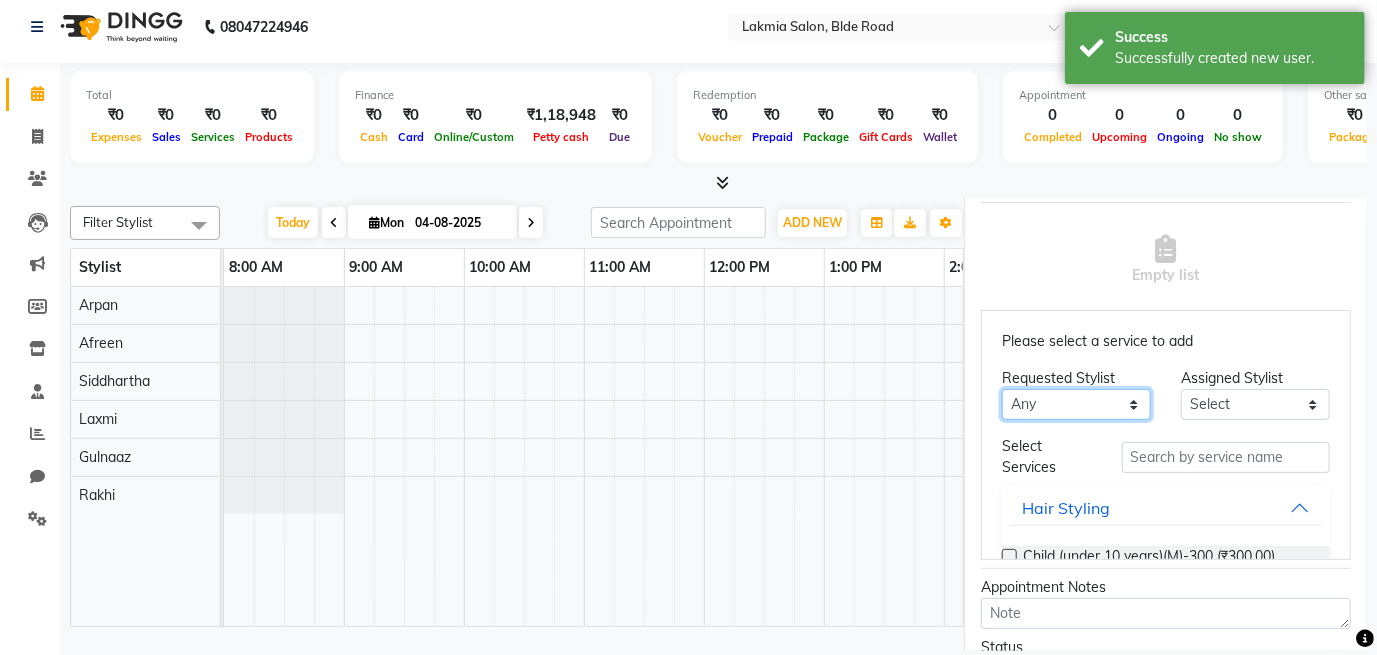 click on "Any Afreen  Arpan Gulnaaz Laxmi Rakhi Siddhartha" at bounding box center (1076, 404) 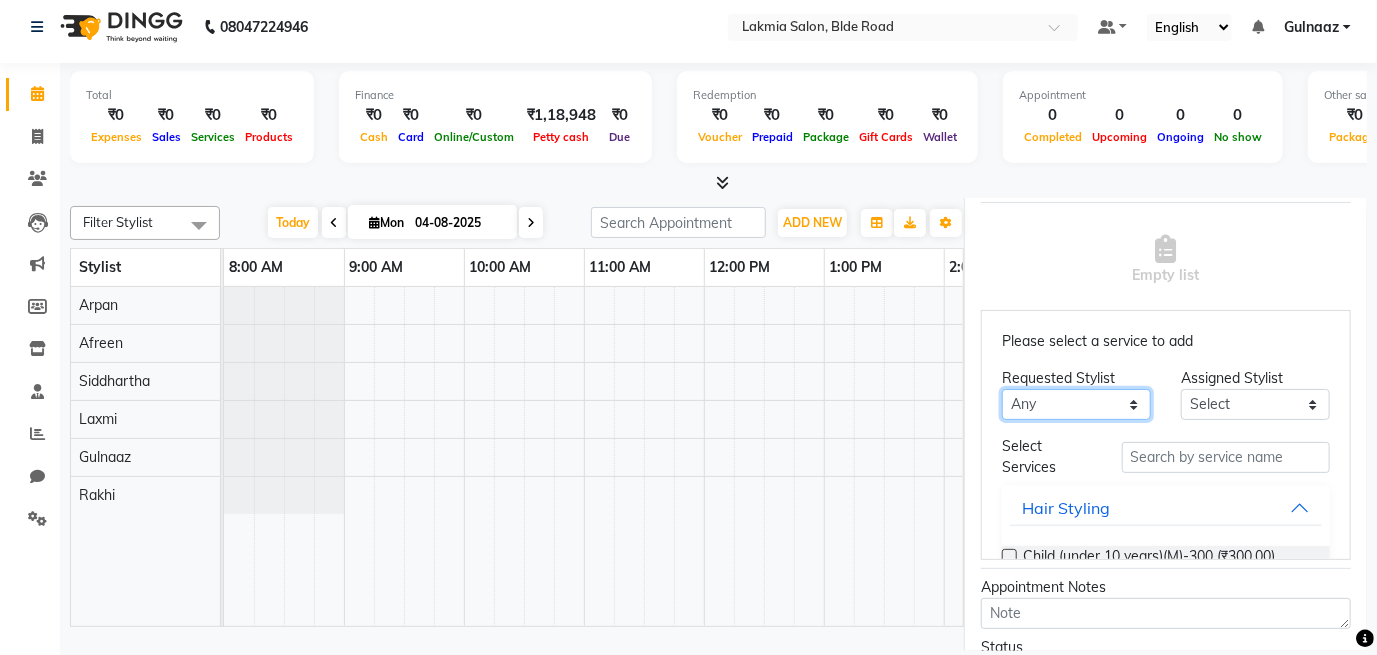 select on "79313" 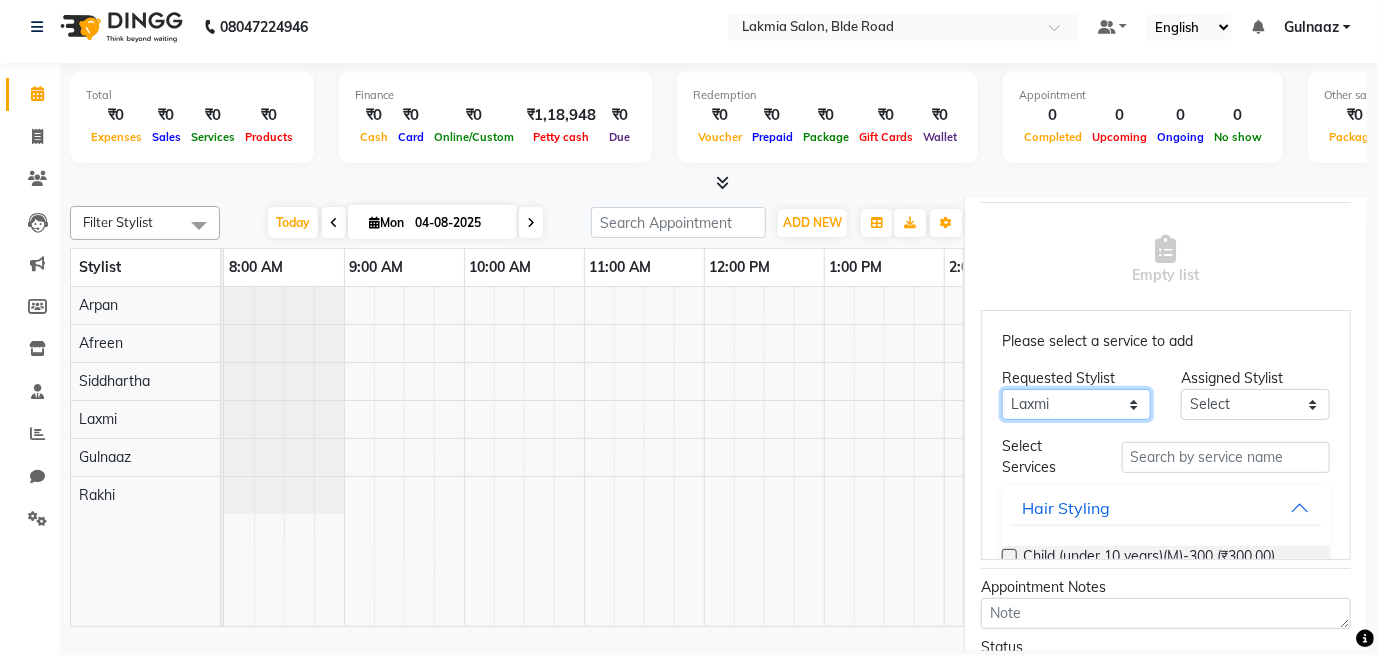 click on "Any Afreen  Arpan Gulnaaz Laxmi Rakhi Siddhartha" at bounding box center [1076, 404] 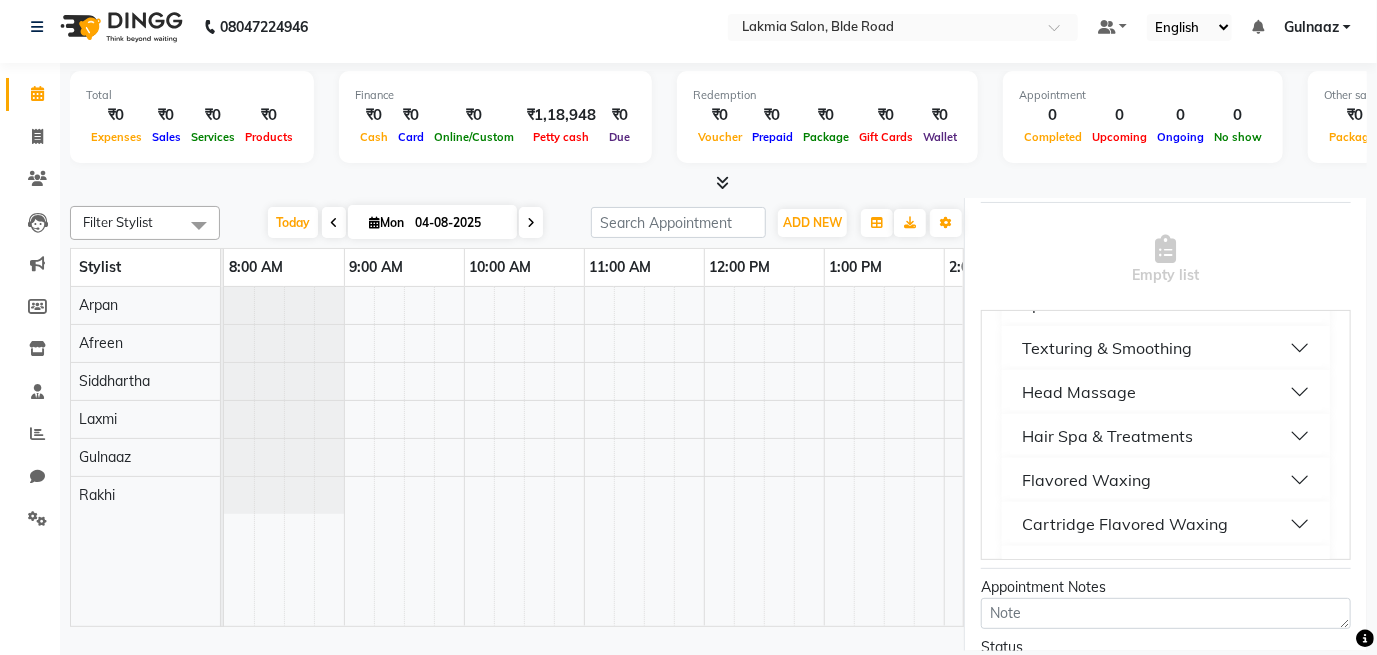 scroll, scrollTop: 680, scrollLeft: 0, axis: vertical 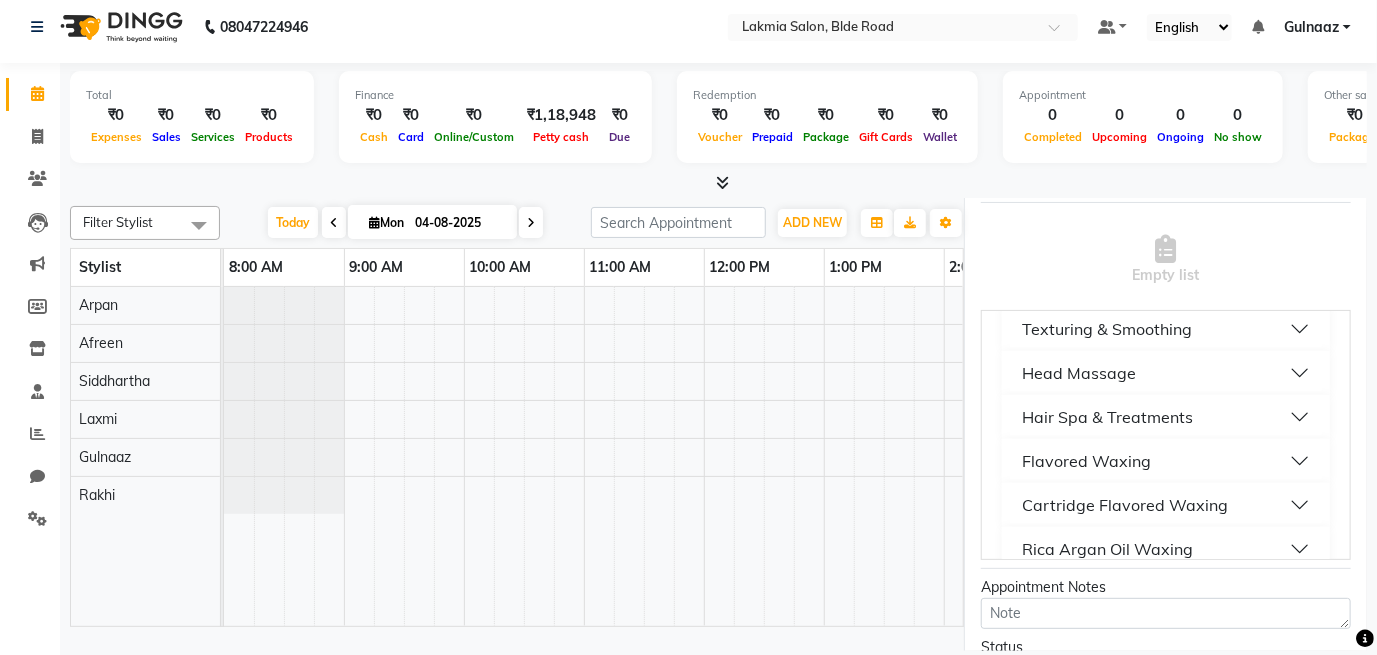 click on "Flavored Waxing" at bounding box center (1166, 461) 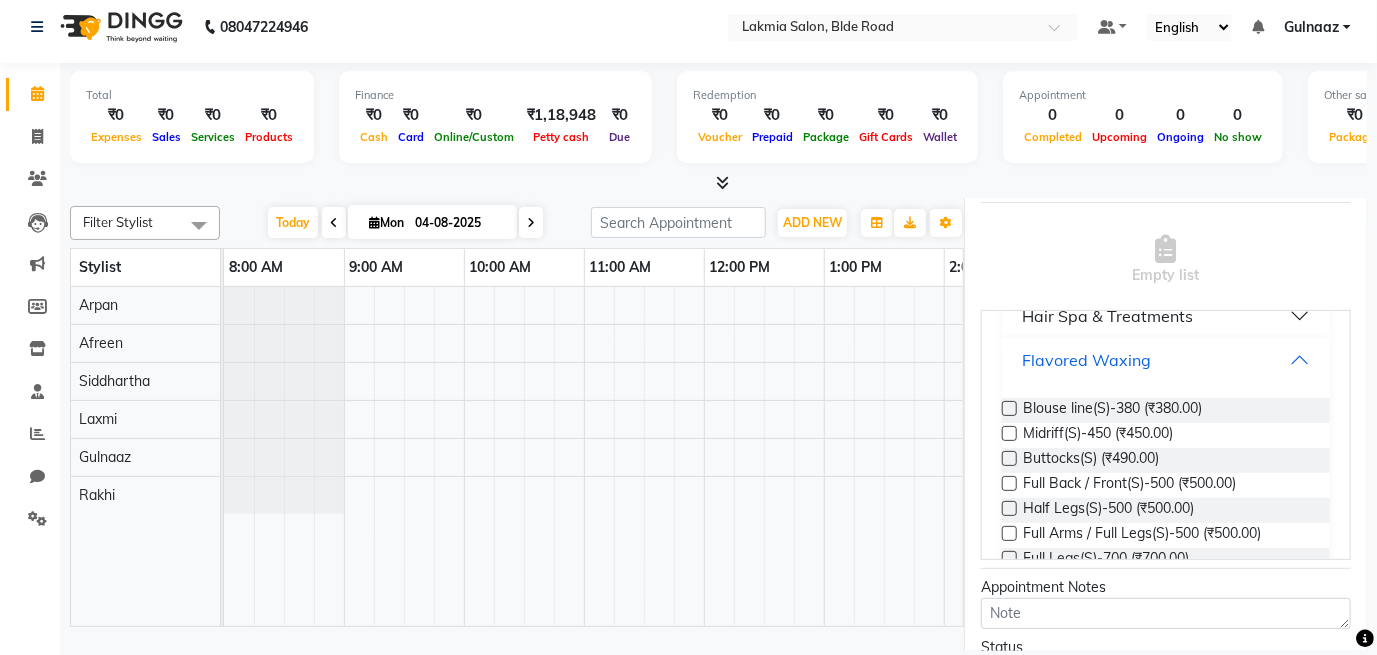 scroll, scrollTop: 800, scrollLeft: 0, axis: vertical 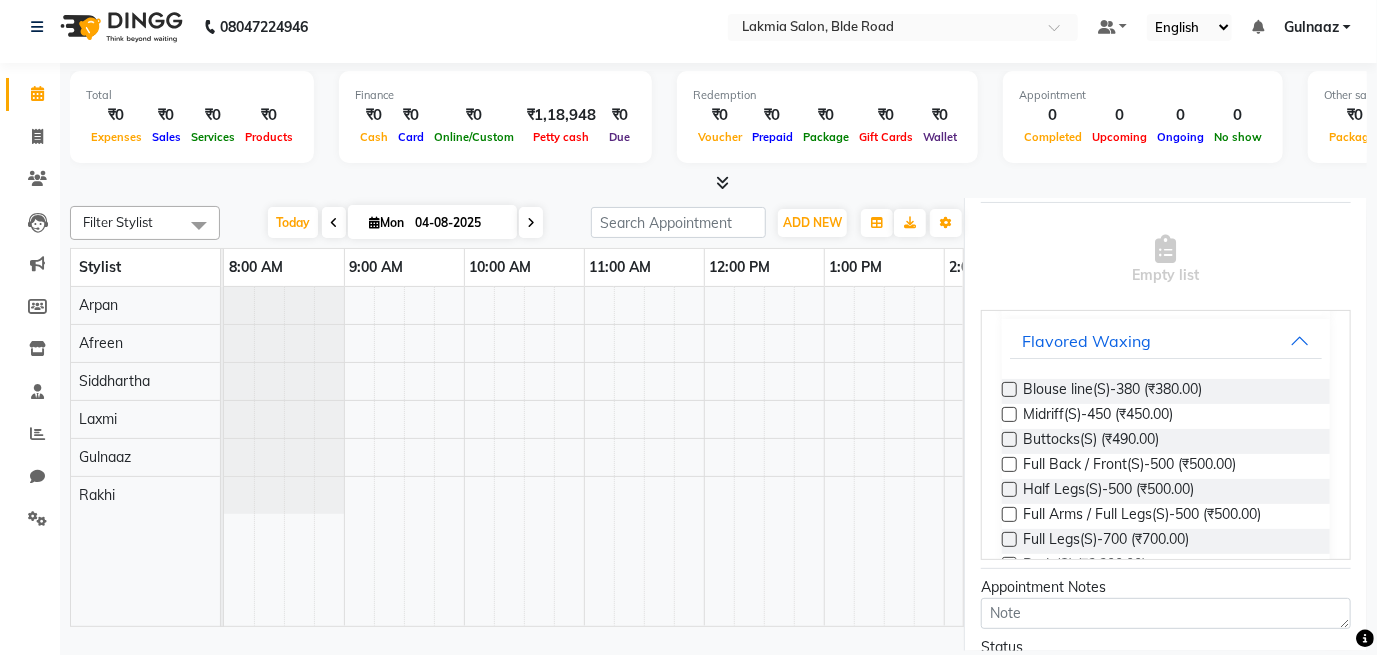 click at bounding box center (1009, 514) 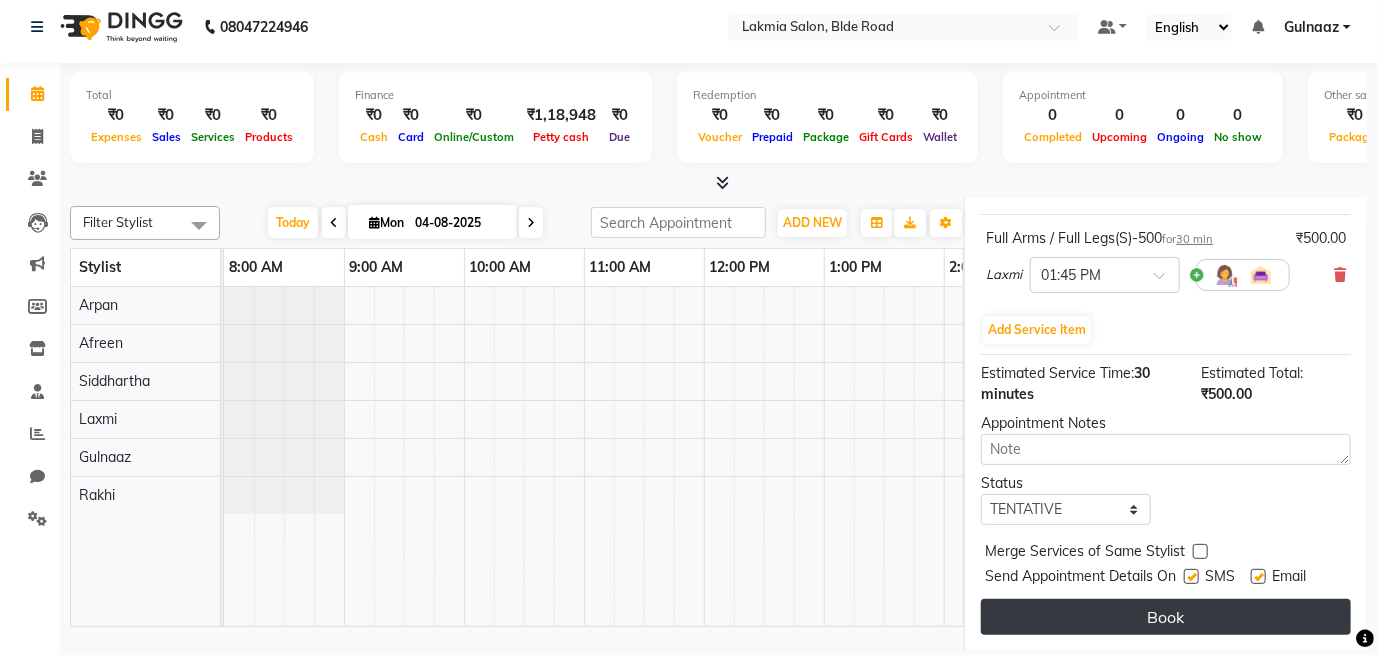 click on "Book" at bounding box center (1166, 617) 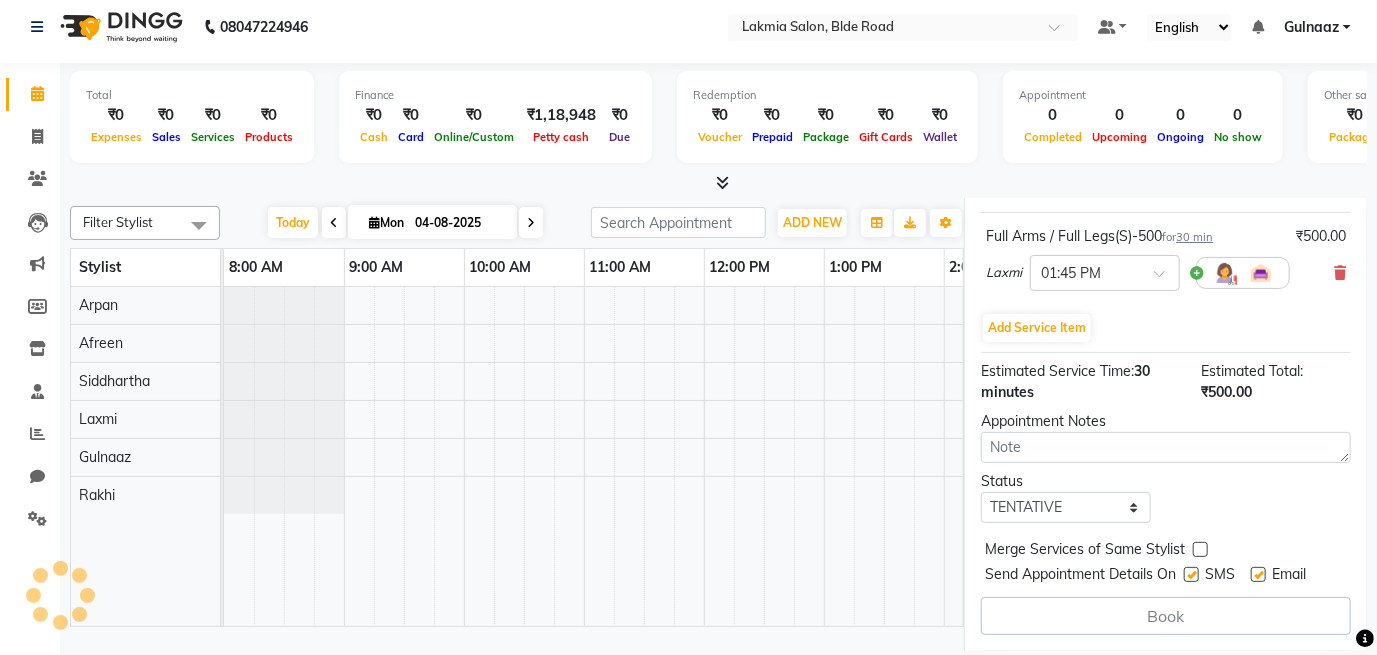 select on "79313" 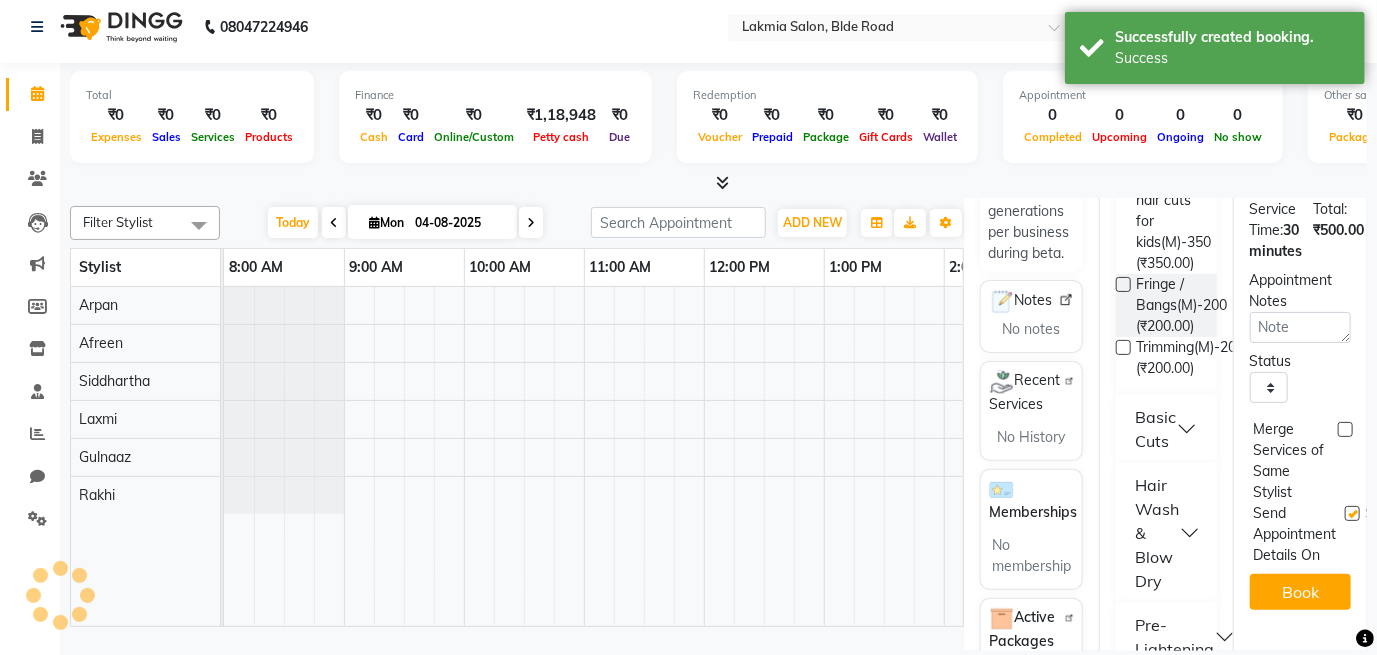 scroll, scrollTop: 0, scrollLeft: 0, axis: both 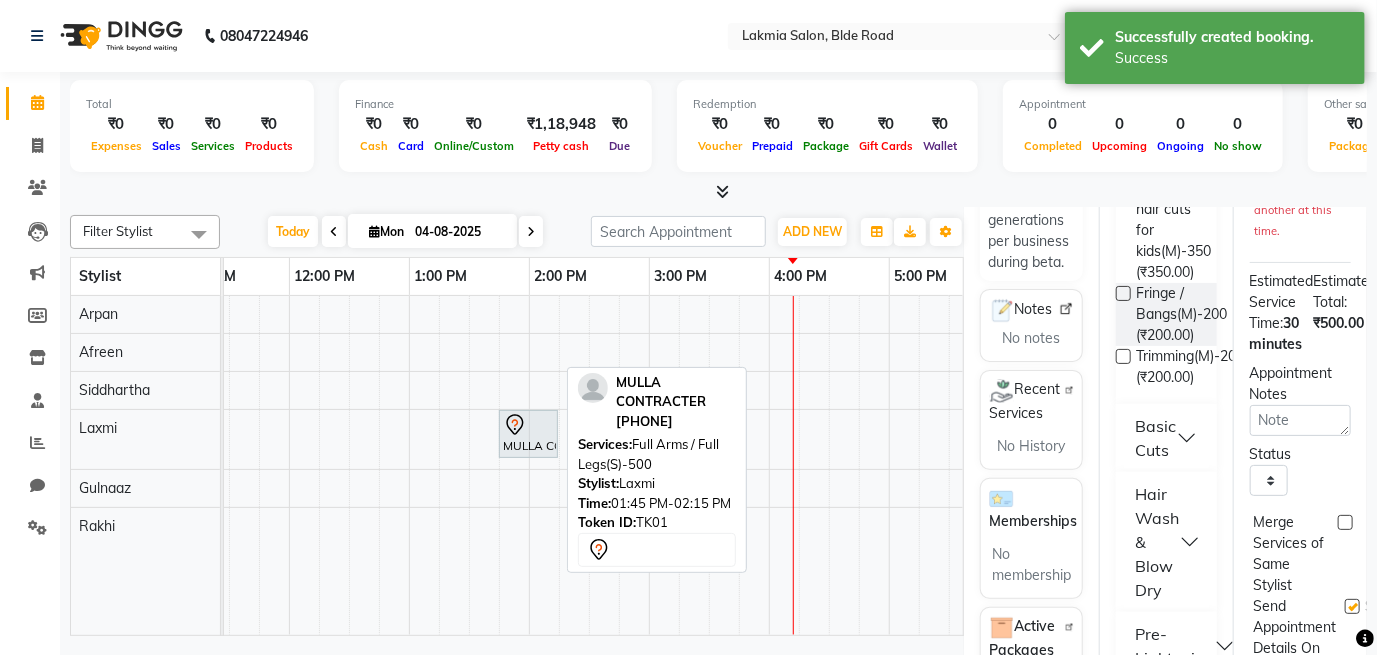 click at bounding box center (528, 425) 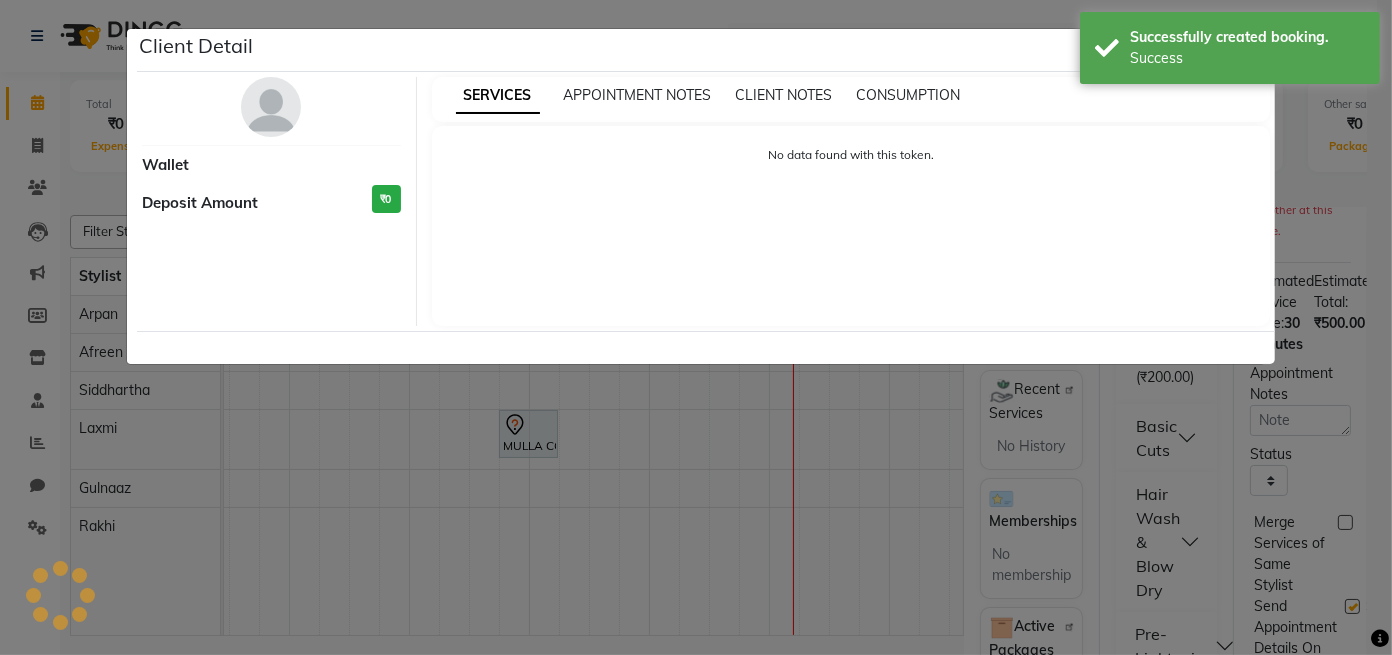 select on "7" 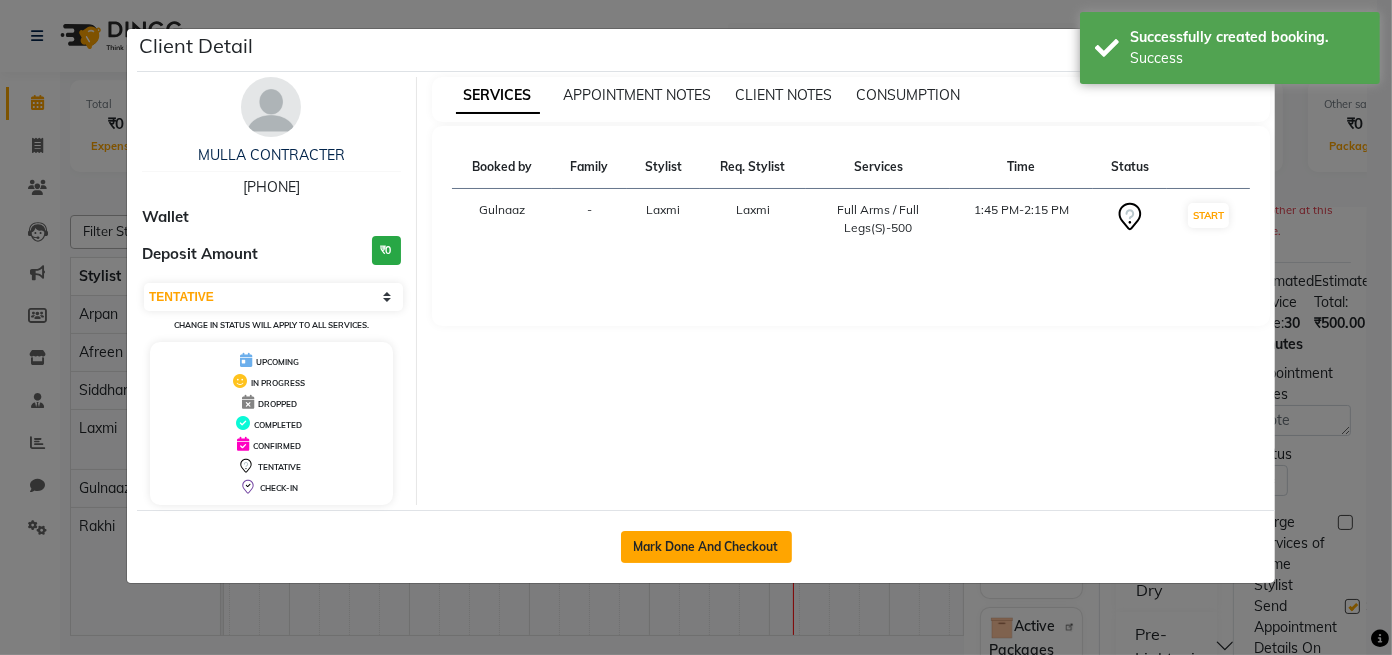 click on "Mark Done And Checkout" 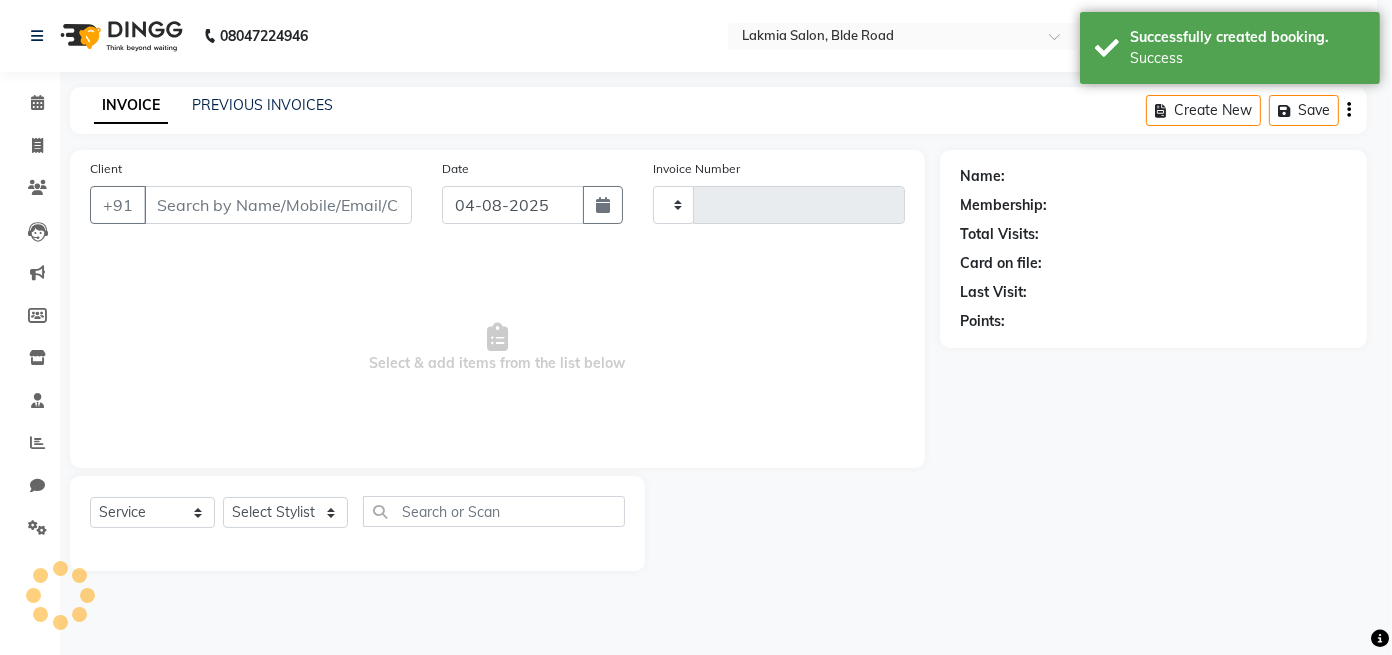 type on "0196" 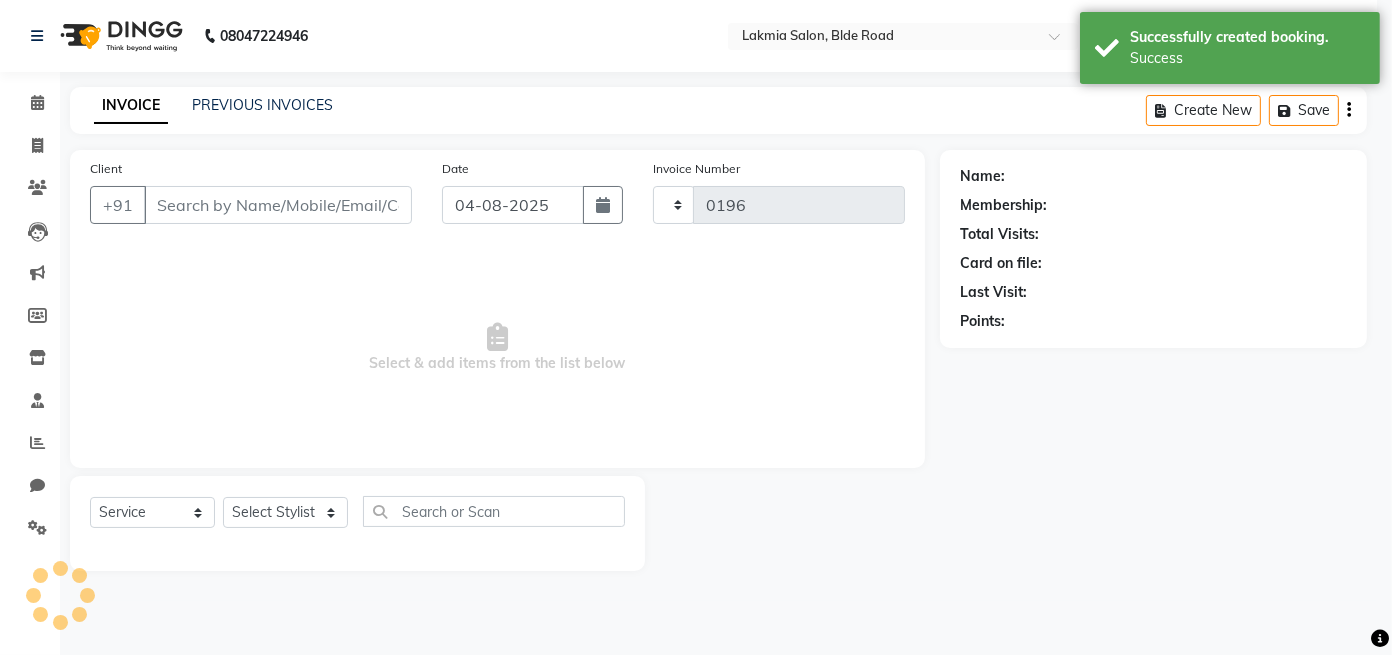 select on "3" 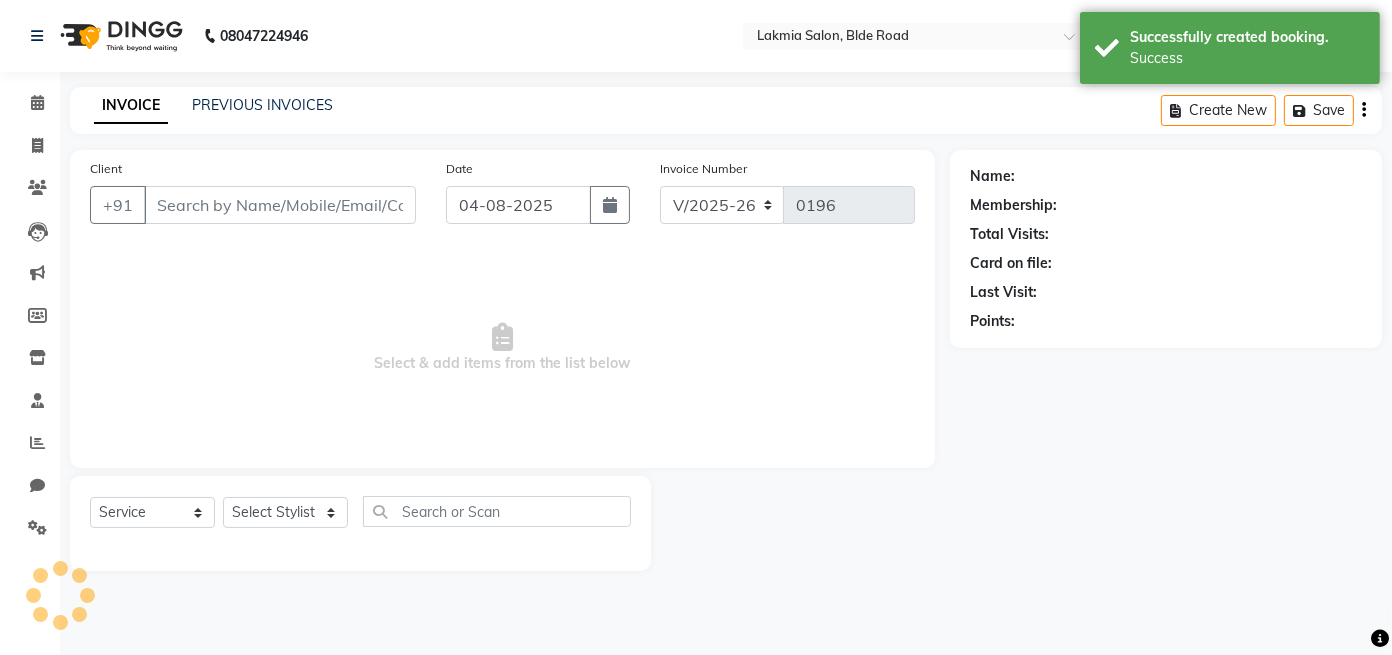 type on "[PHONE]" 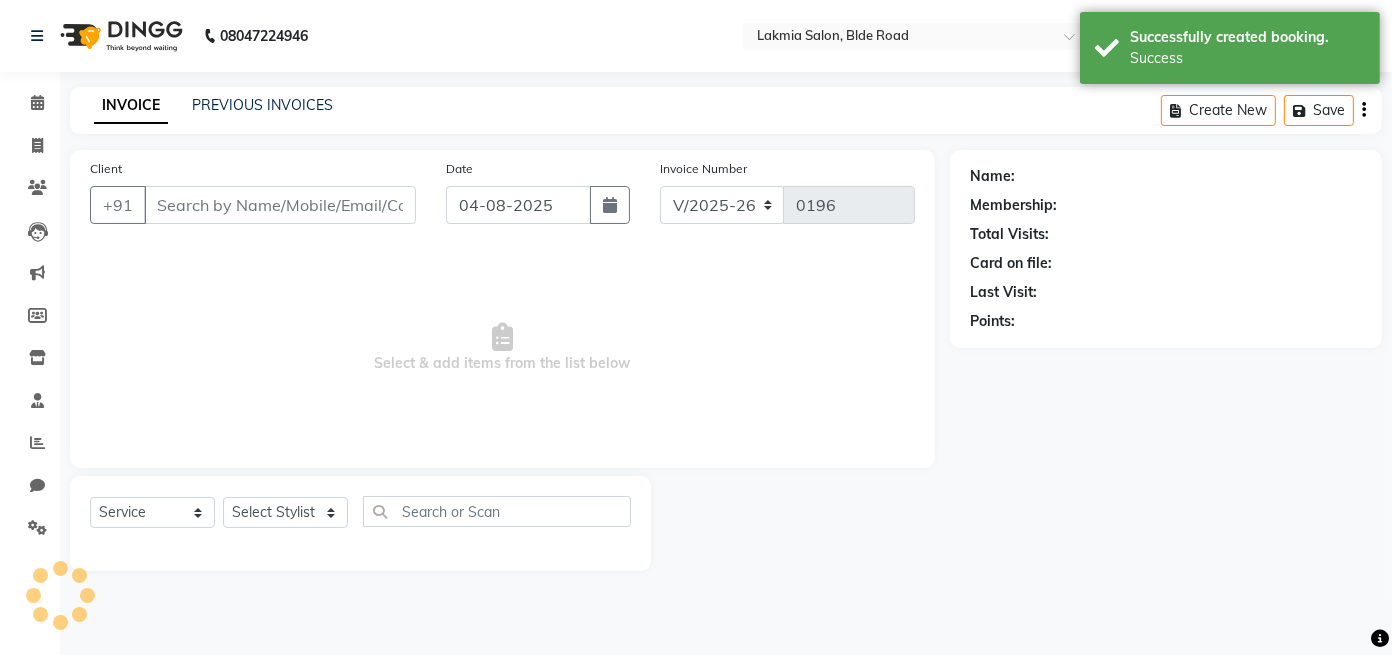 select on "79313" 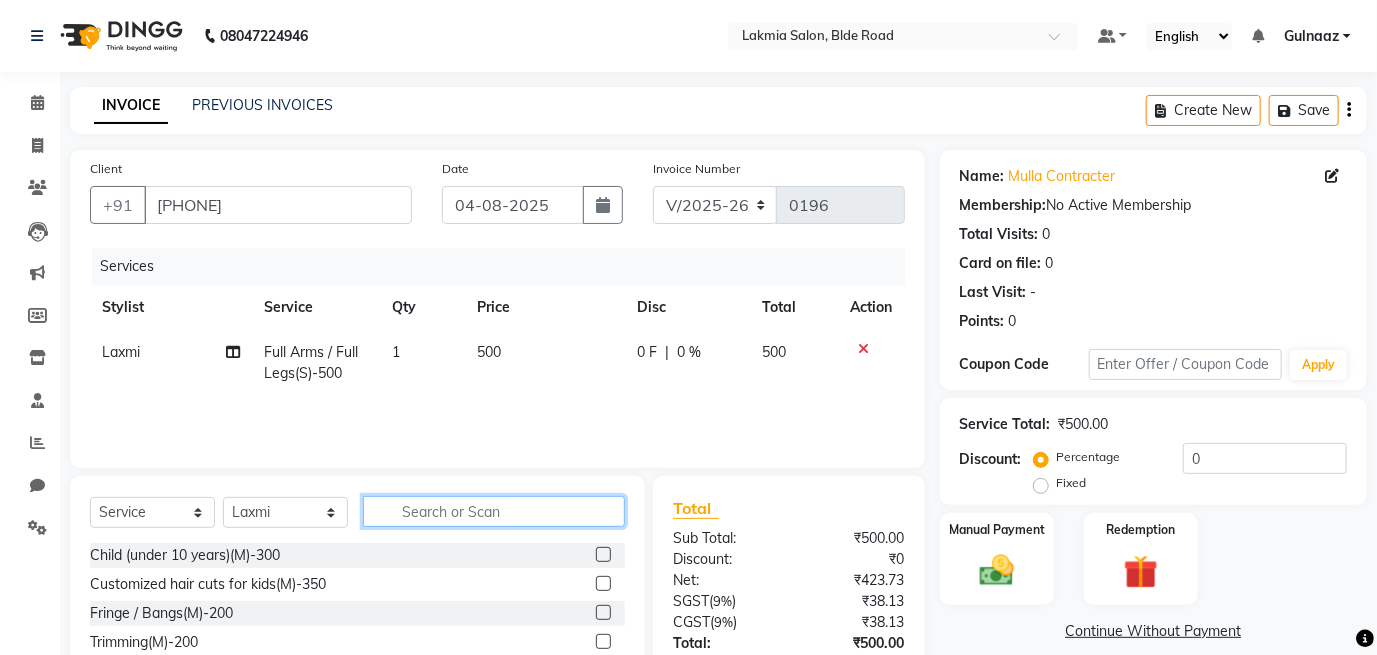 click 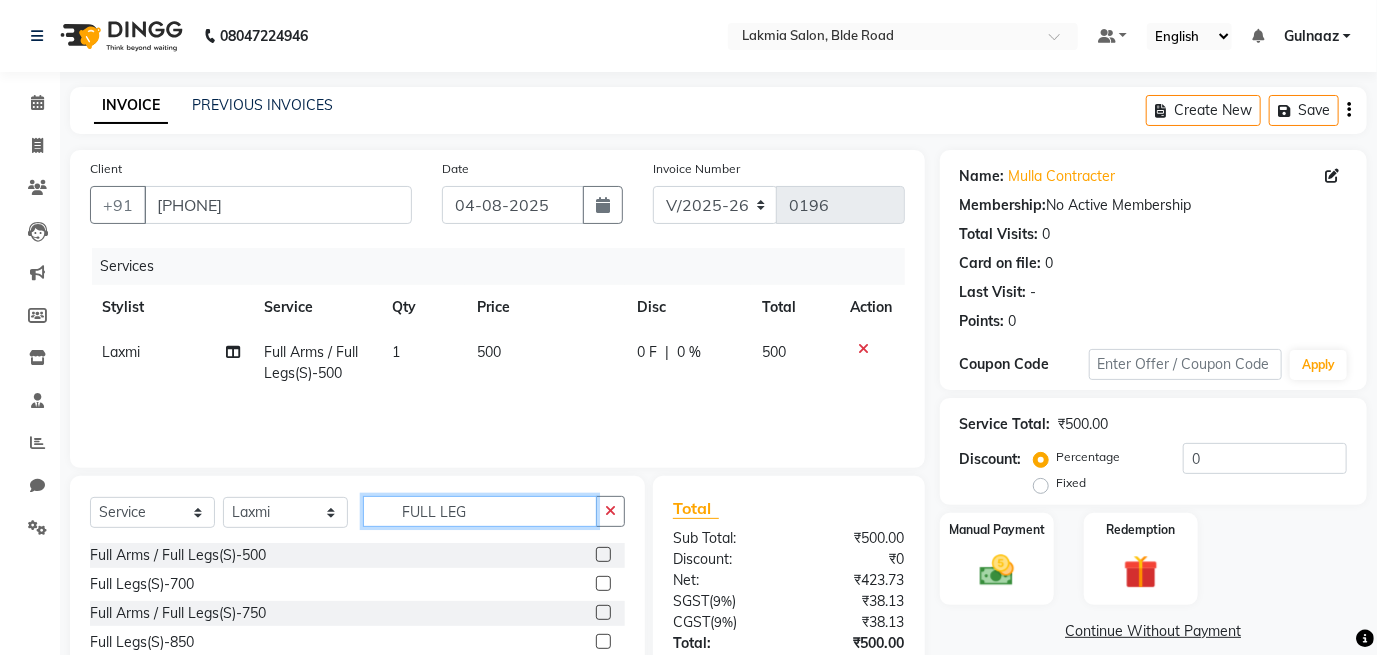 type on "FULL LEG" 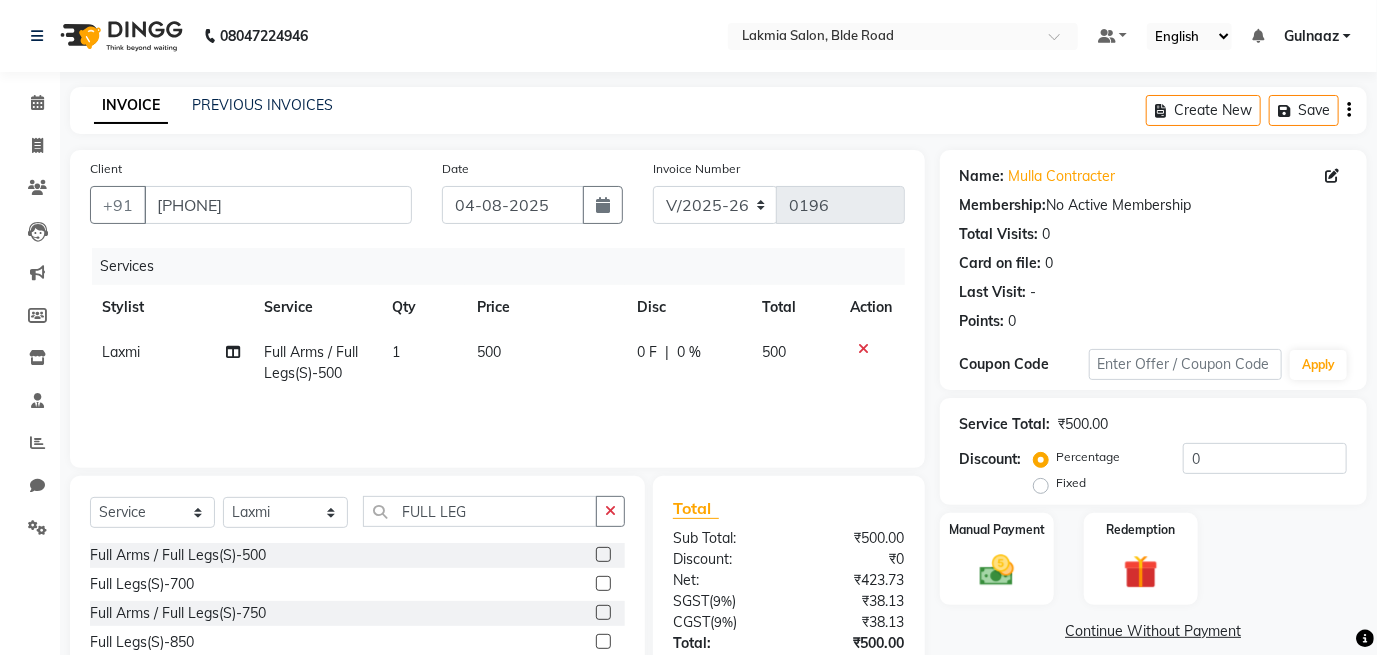 click 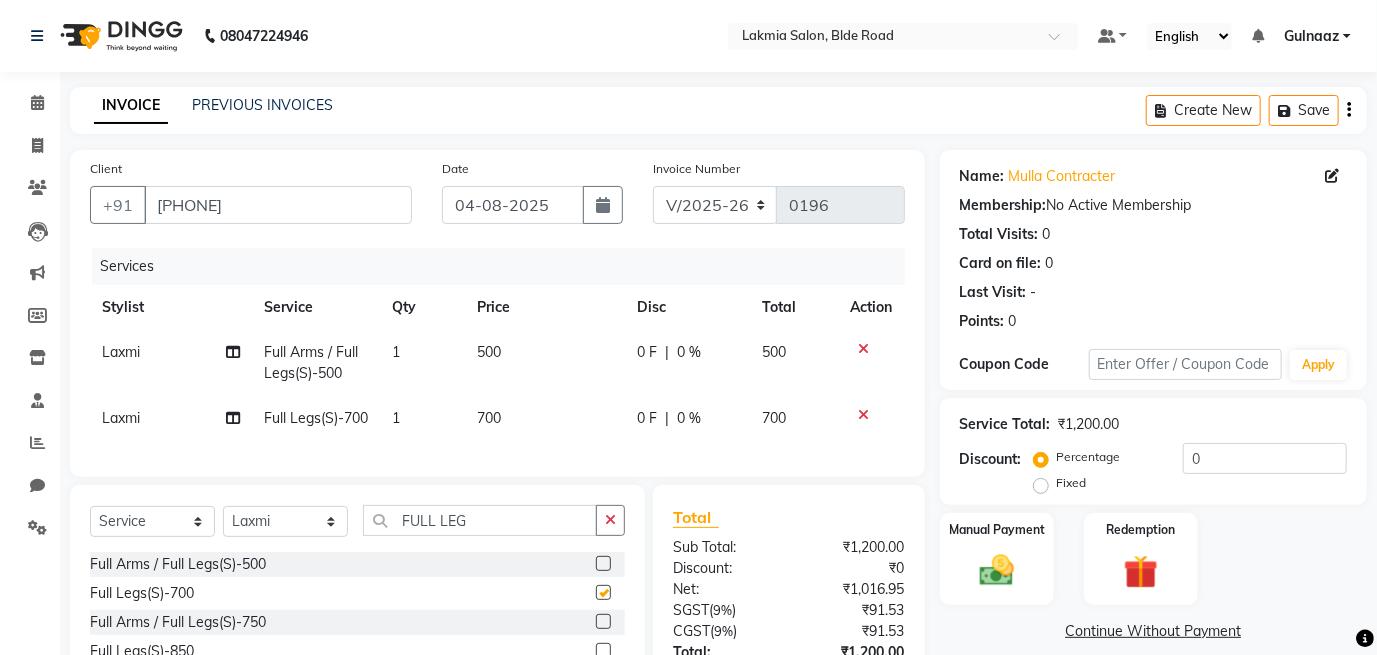 checkbox on "false" 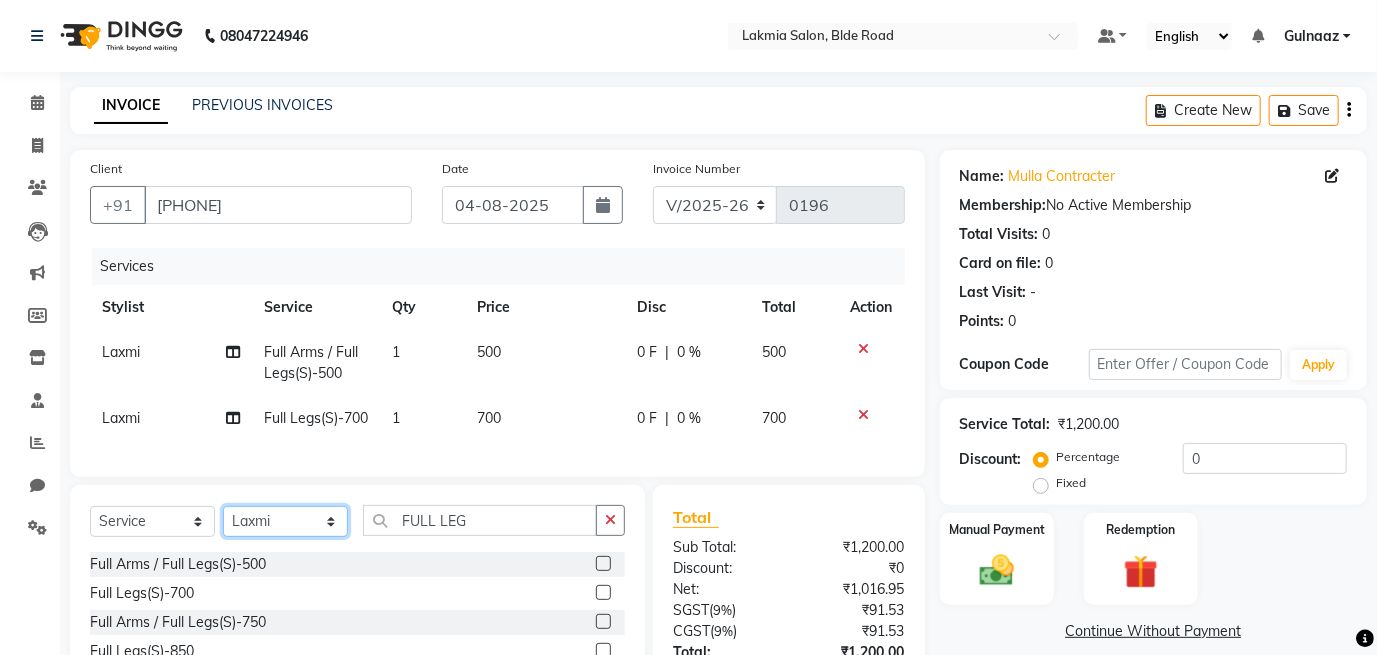 click on "Select Stylist Afreen  Arpan Gulnaaz Laxmi Rakhi Siddhartha" 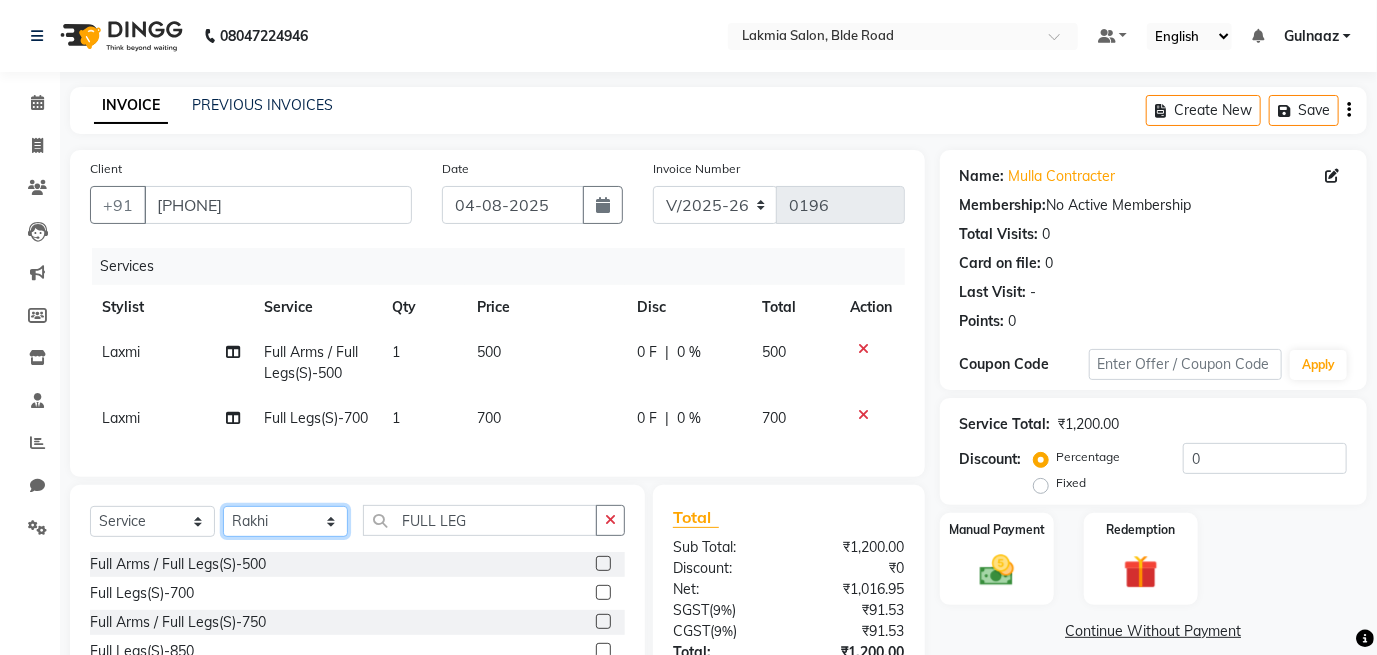 click on "Select Stylist Afreen  Arpan Gulnaaz Laxmi Rakhi Siddhartha" 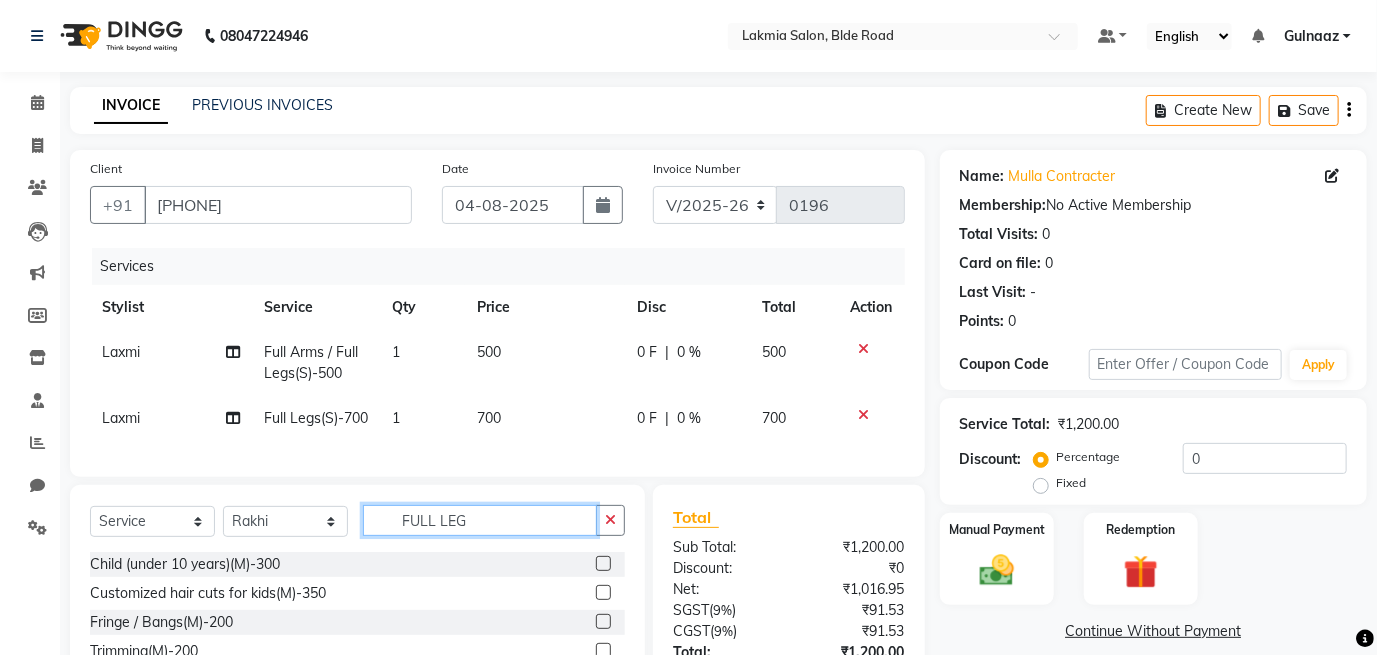 click on "FULL LEG" 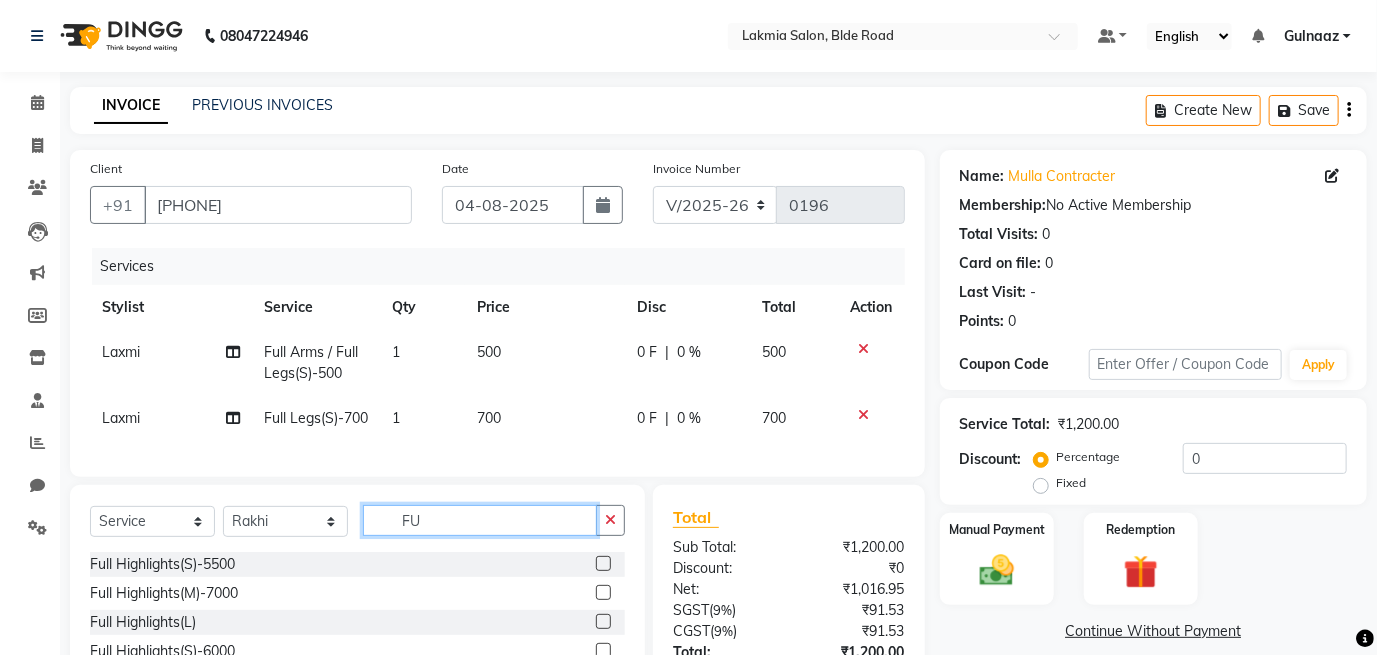 type on "F" 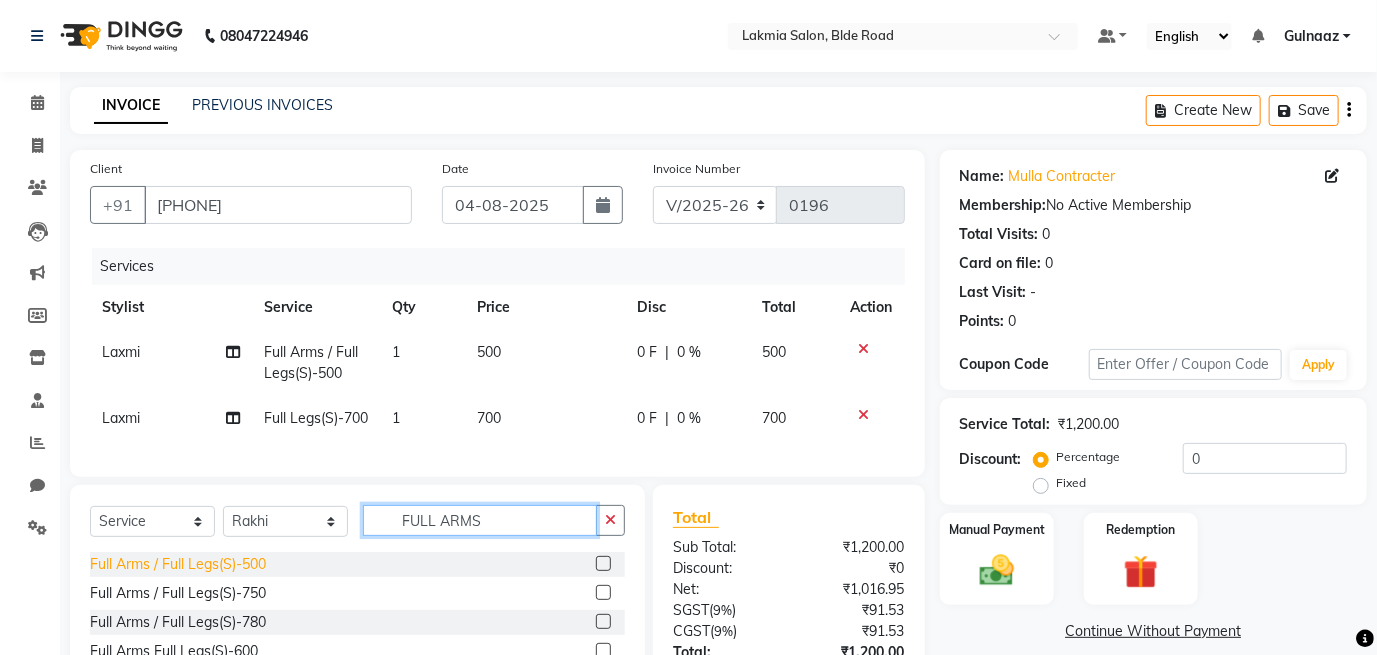 type on "FULL ARMS" 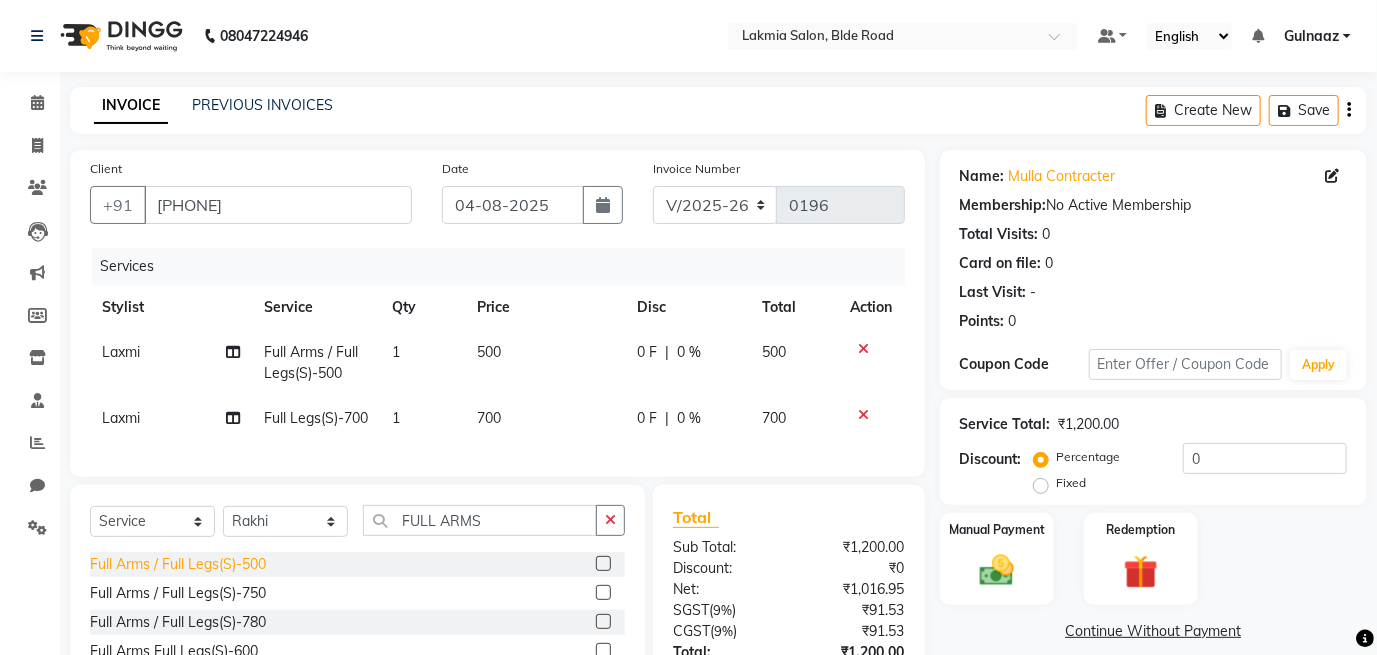 click on "Full Arms / Full Legs(S)-500" 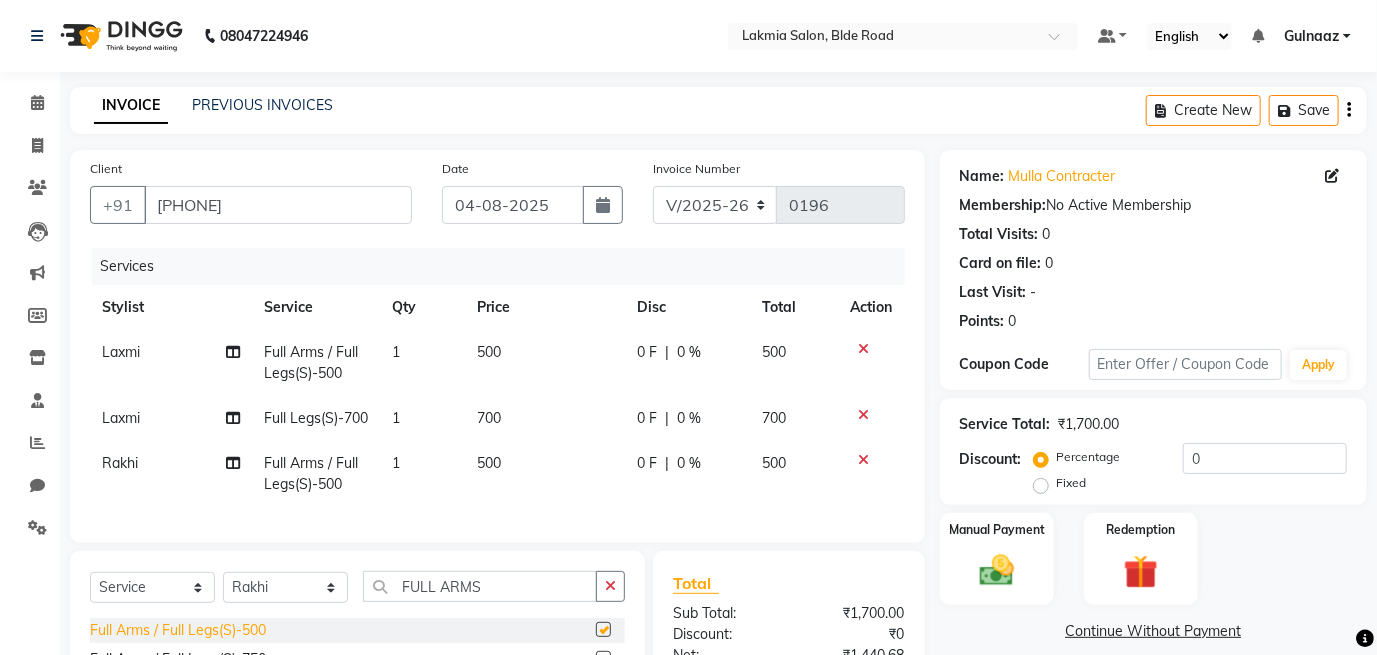checkbox on "false" 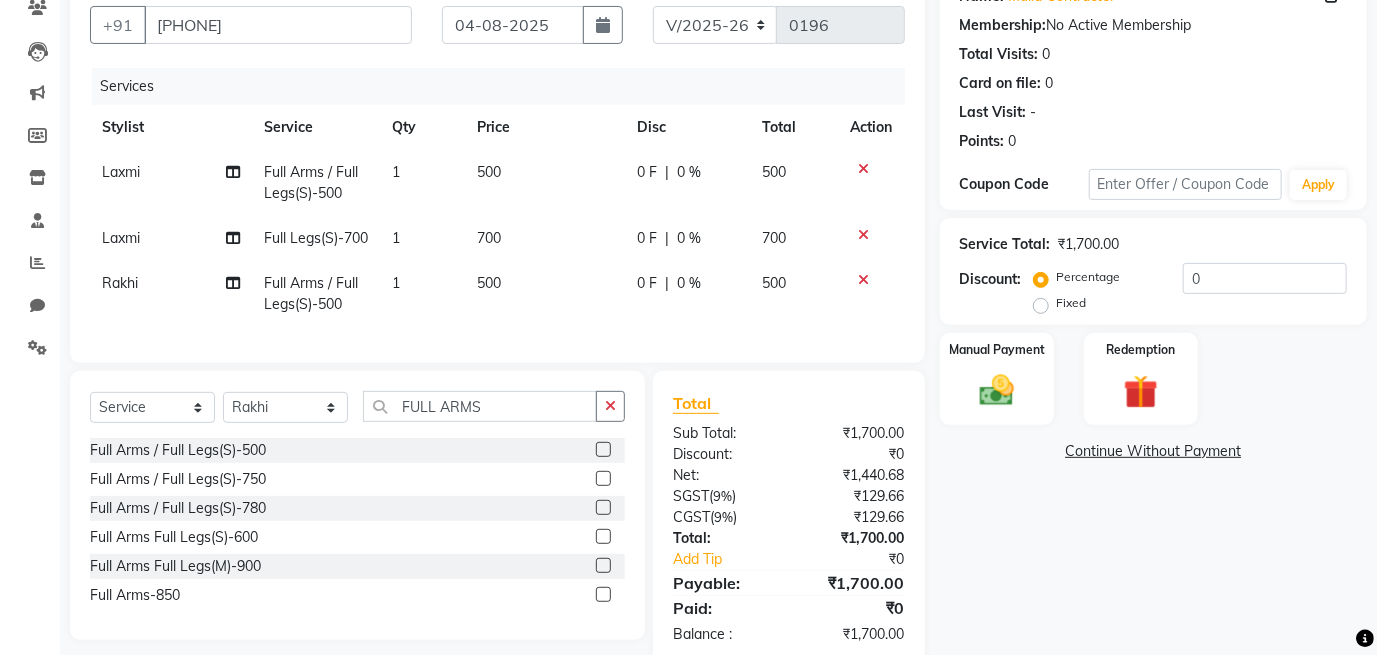 scroll, scrollTop: 221, scrollLeft: 0, axis: vertical 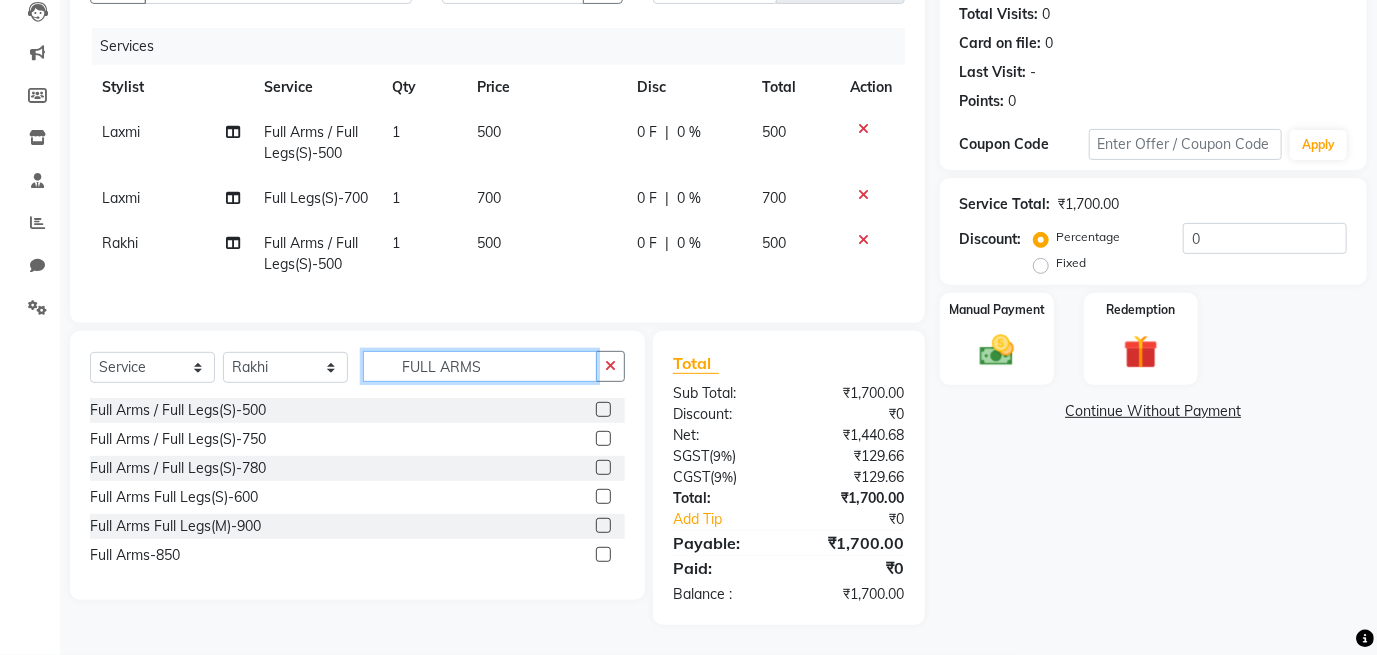 click on "FULL ARMS" 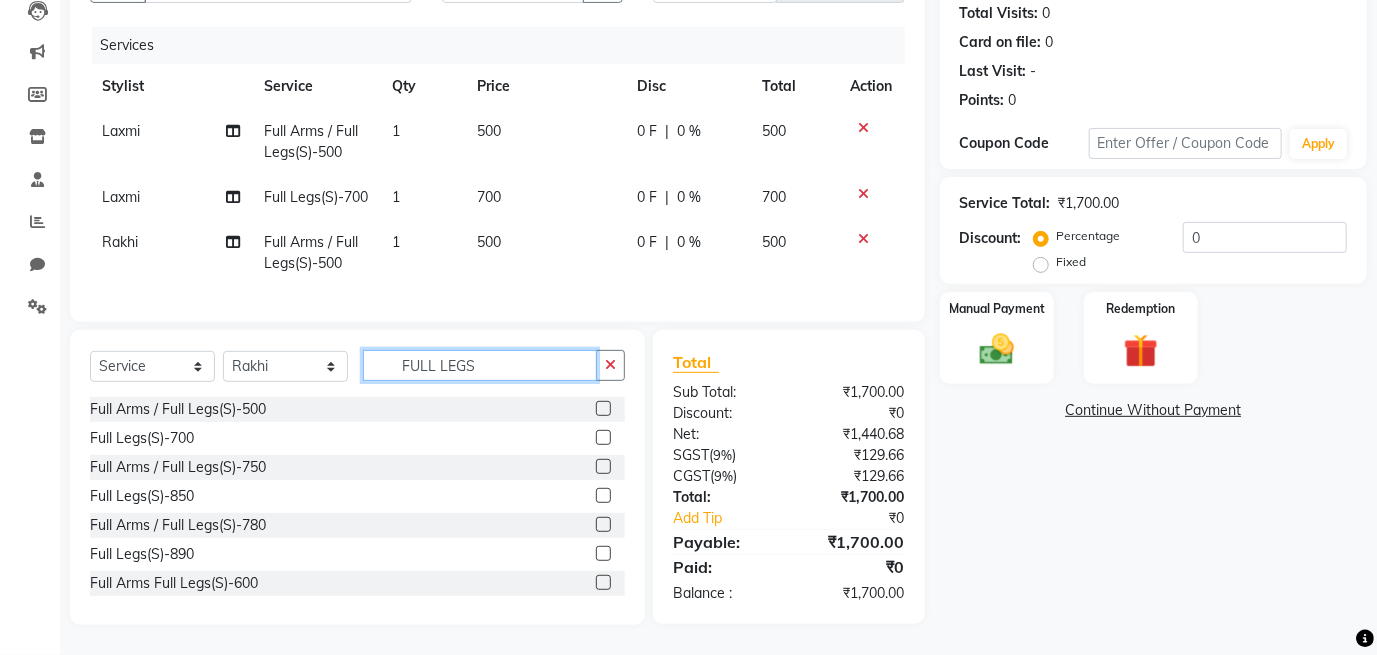type on "FULL LEGS" 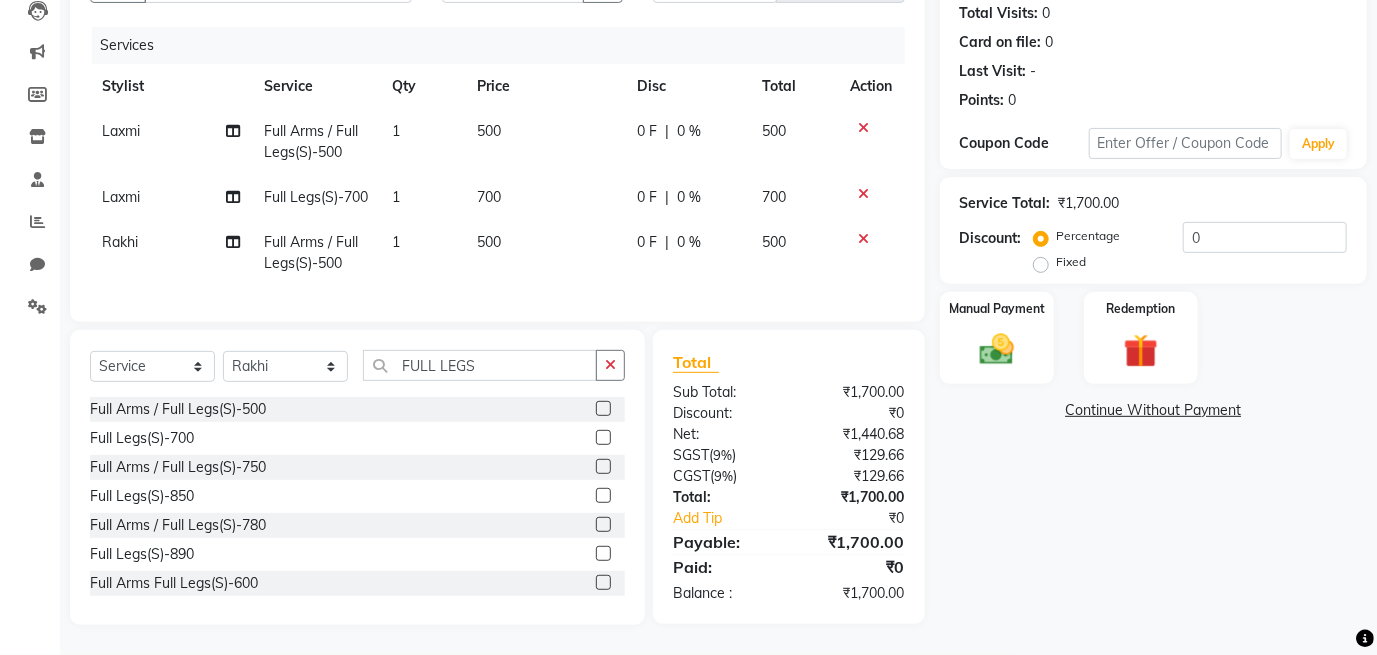 click 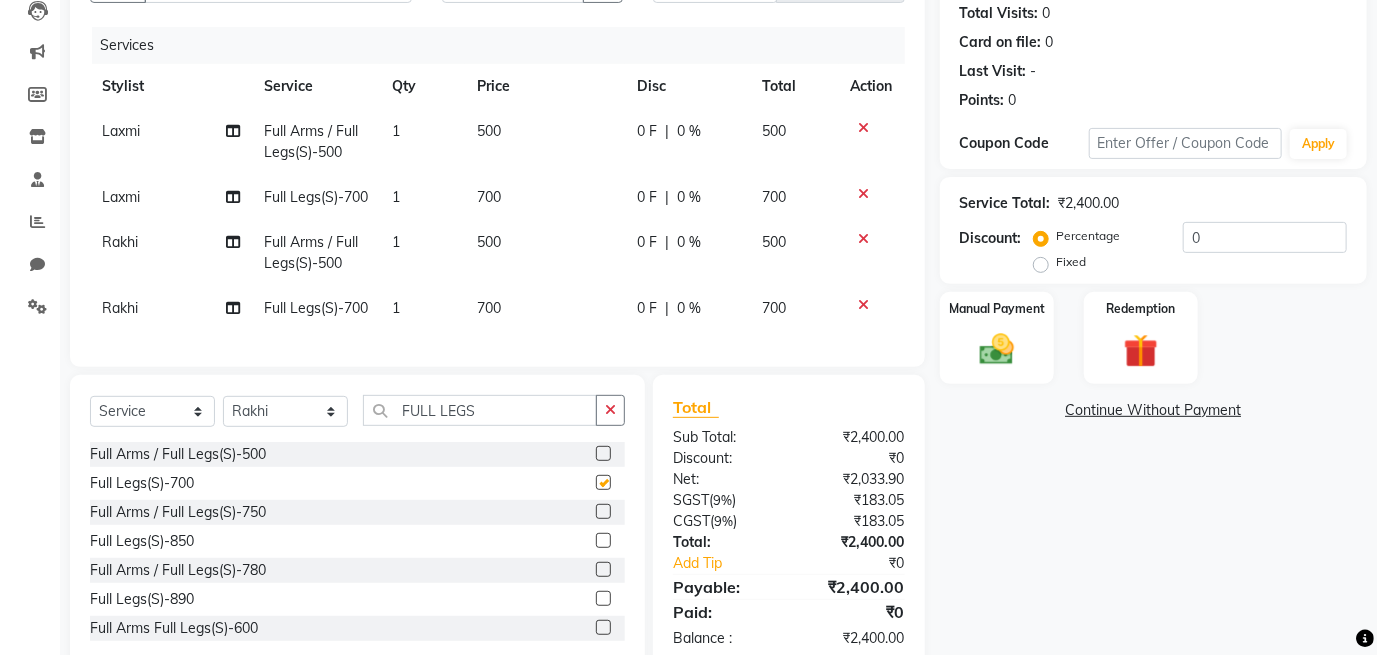 checkbox on "false" 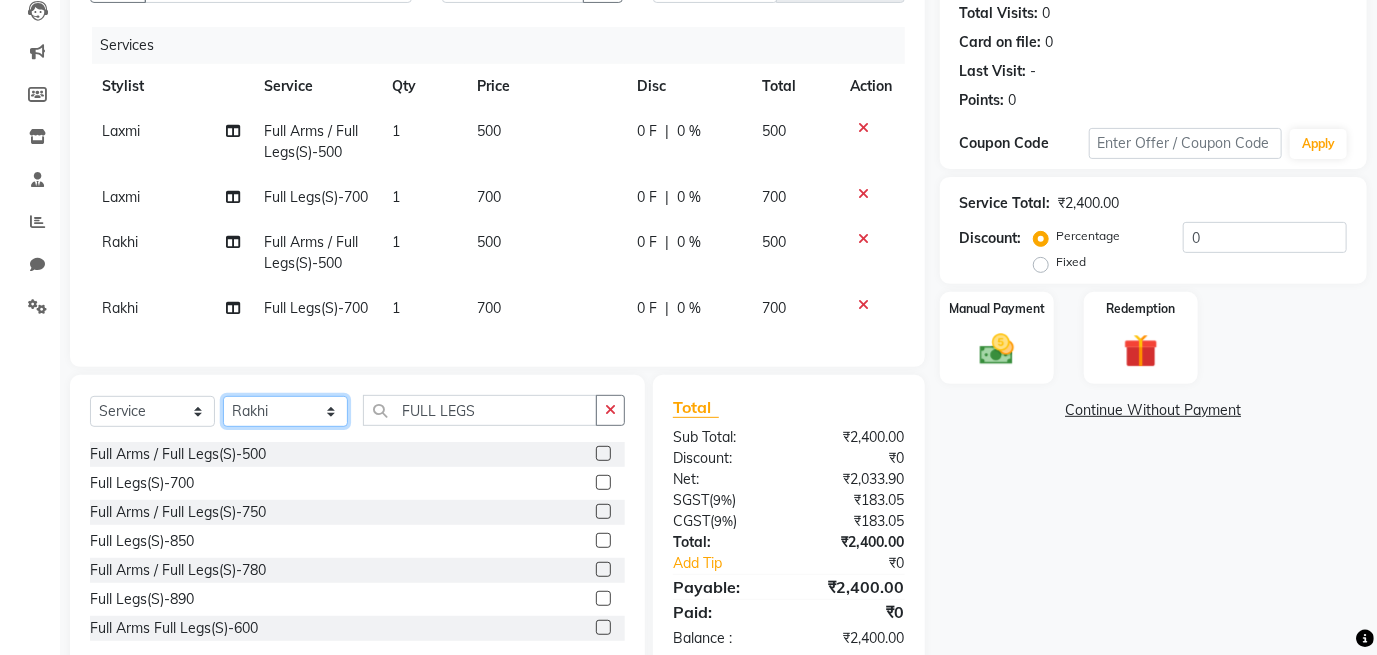 click on "Select Stylist Afreen  Arpan Gulnaaz Laxmi Rakhi Siddhartha" 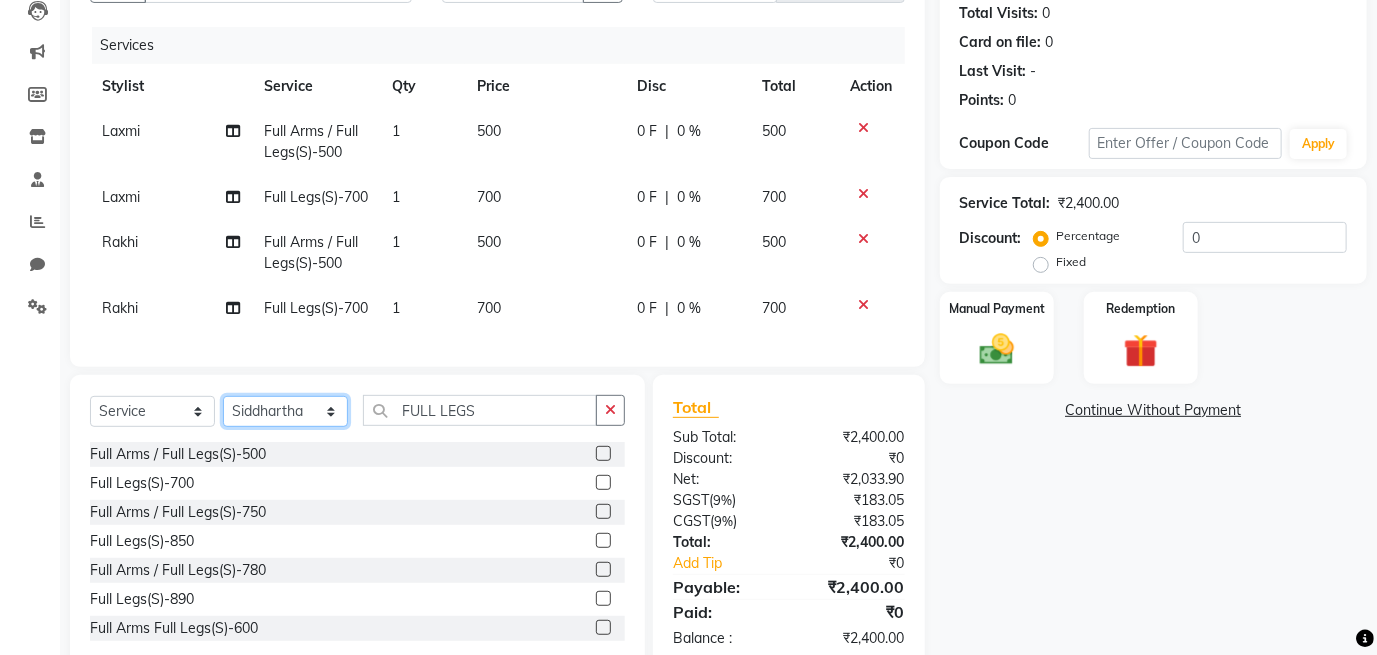 click on "Select Stylist Afreen  Arpan Gulnaaz Laxmi Rakhi Siddhartha" 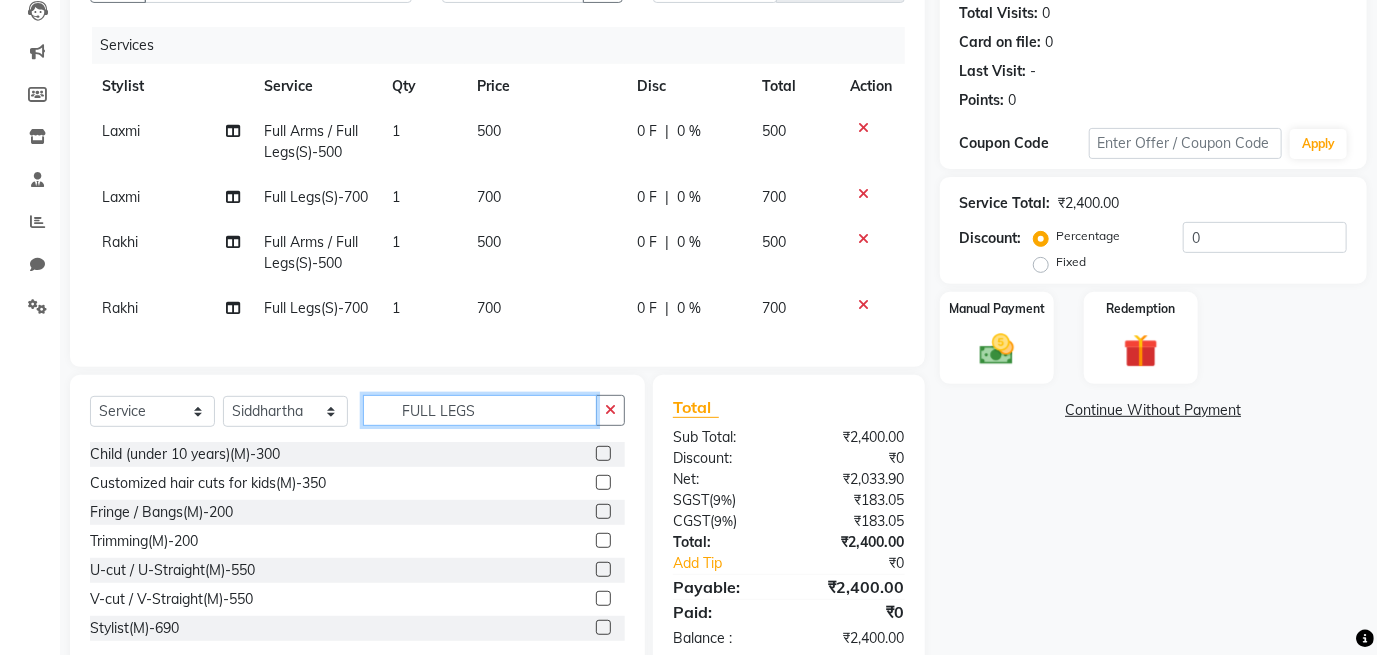 click on "FULL LEGS" 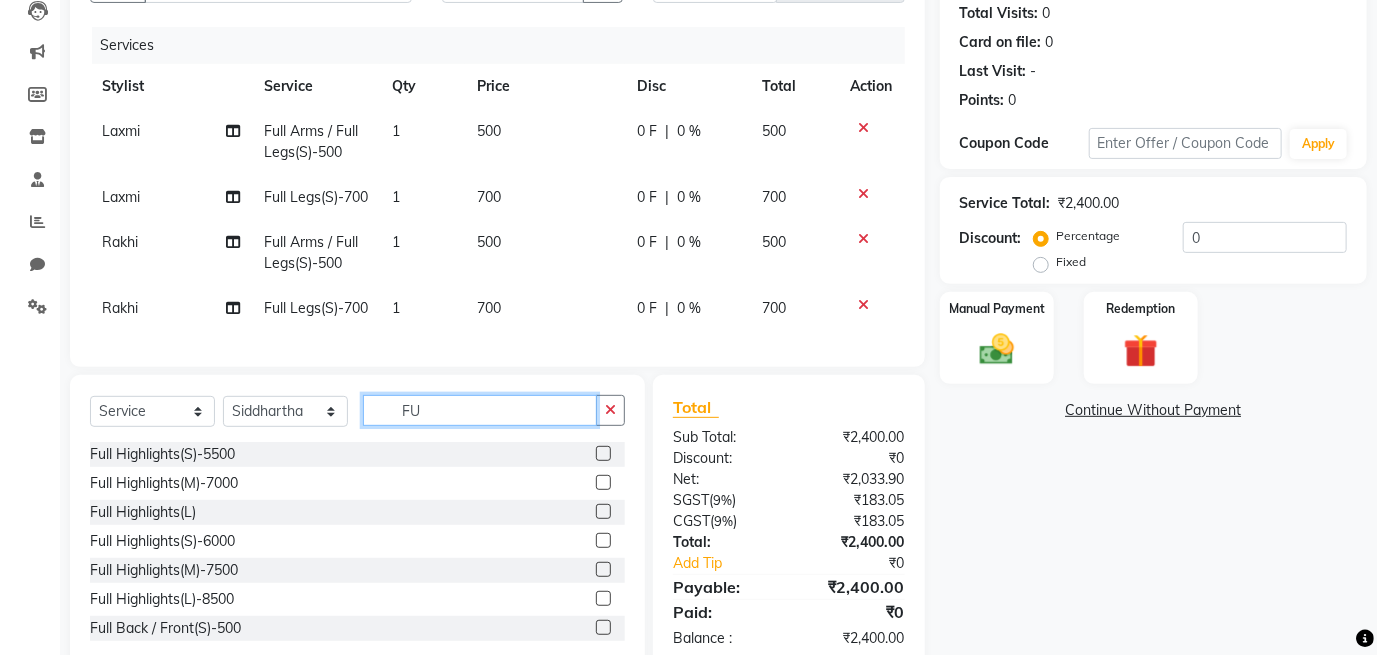 type on "F" 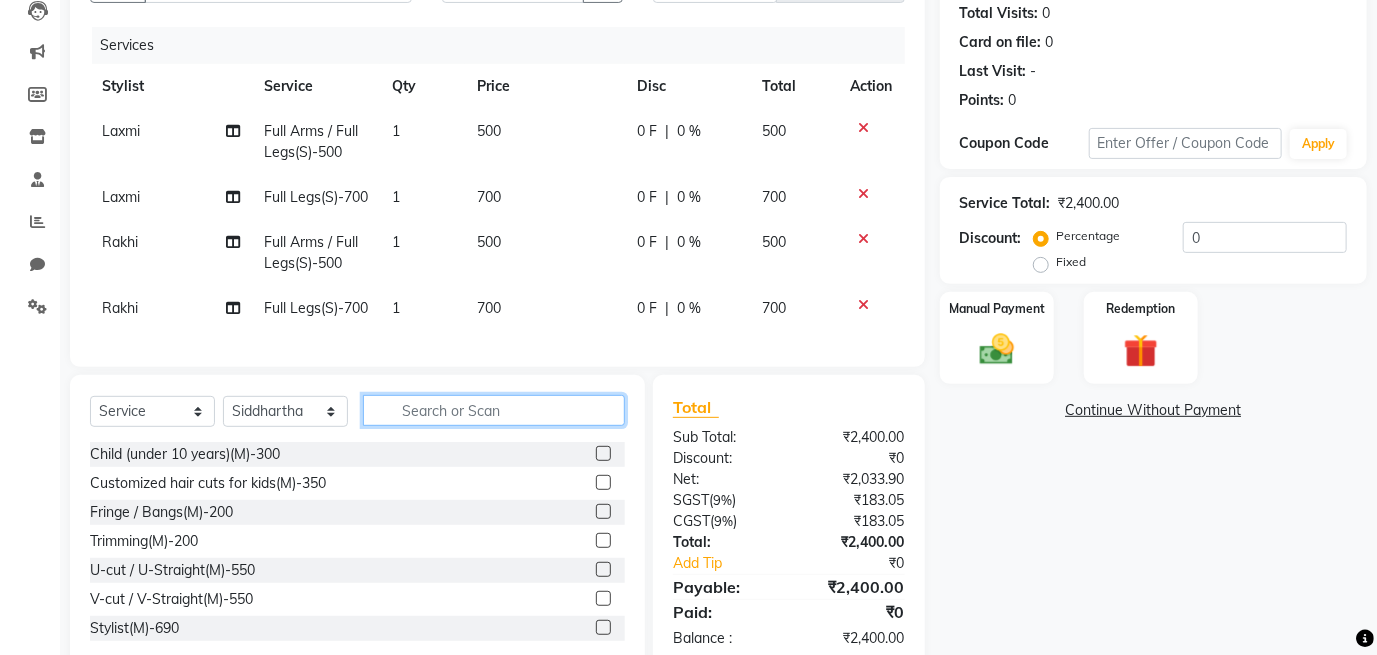 type on "B" 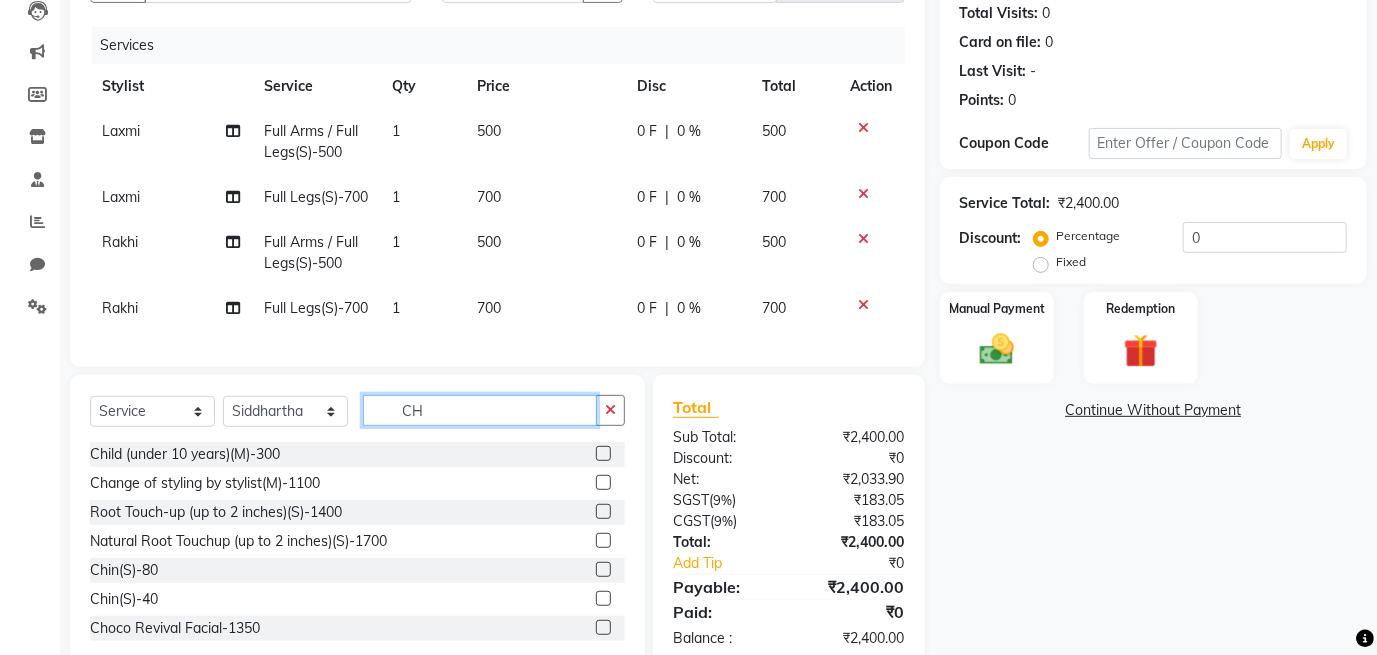 type on "CH" 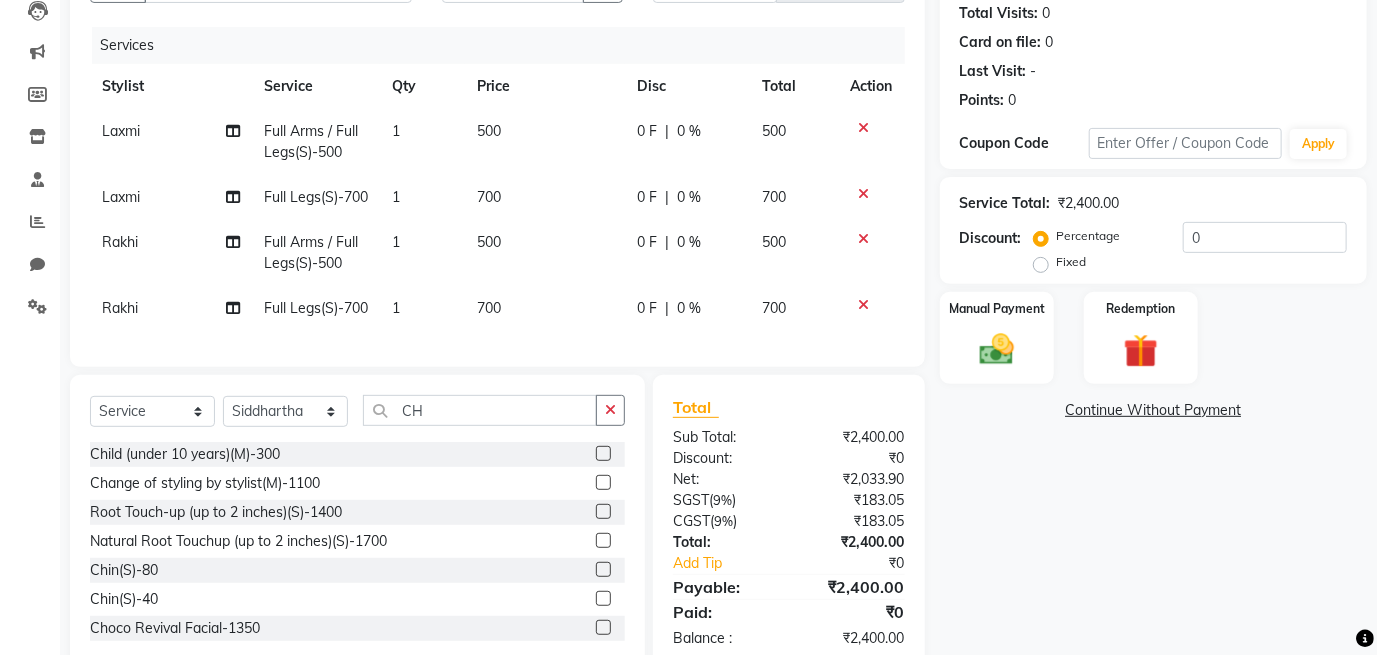click 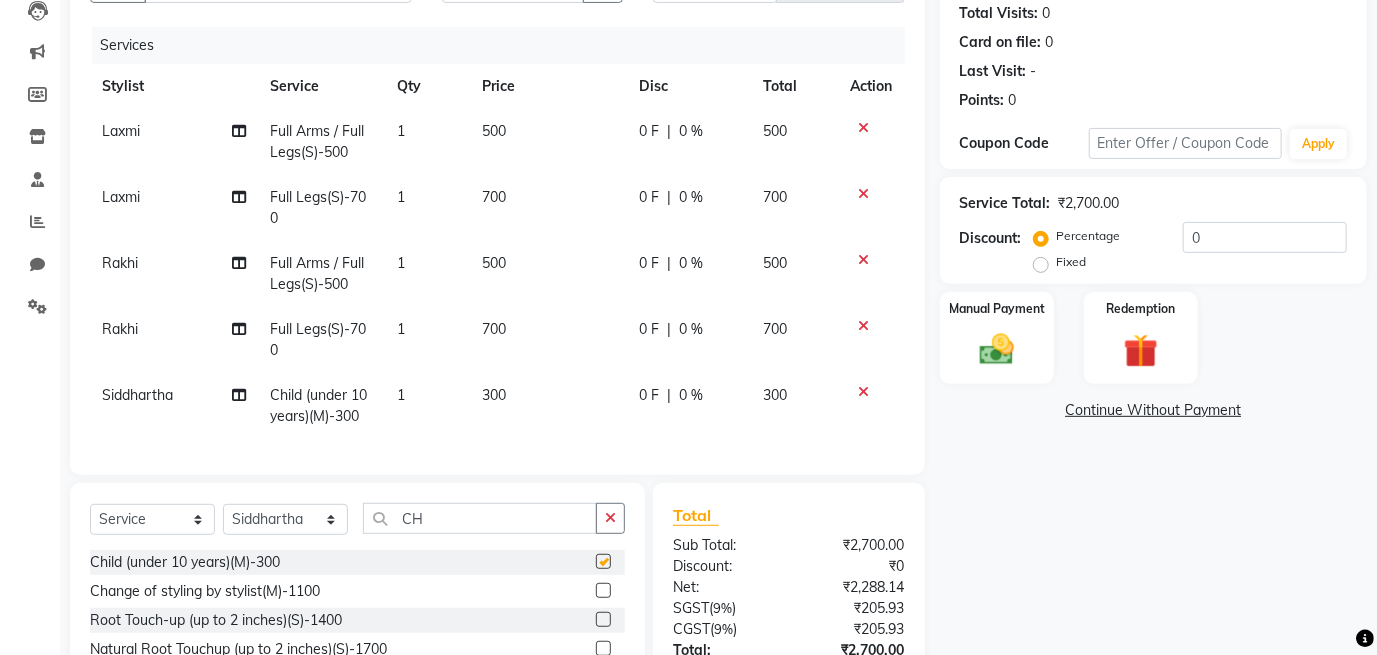 checkbox on "false" 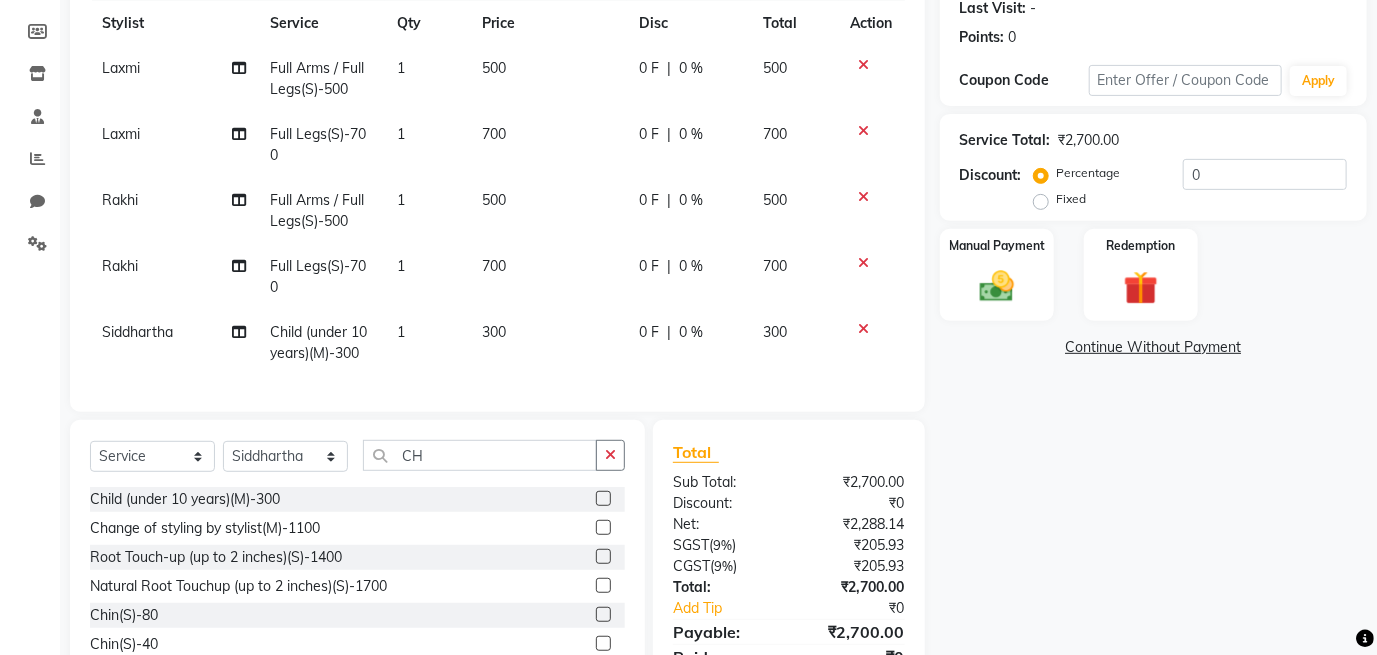 scroll, scrollTop: 301, scrollLeft: 0, axis: vertical 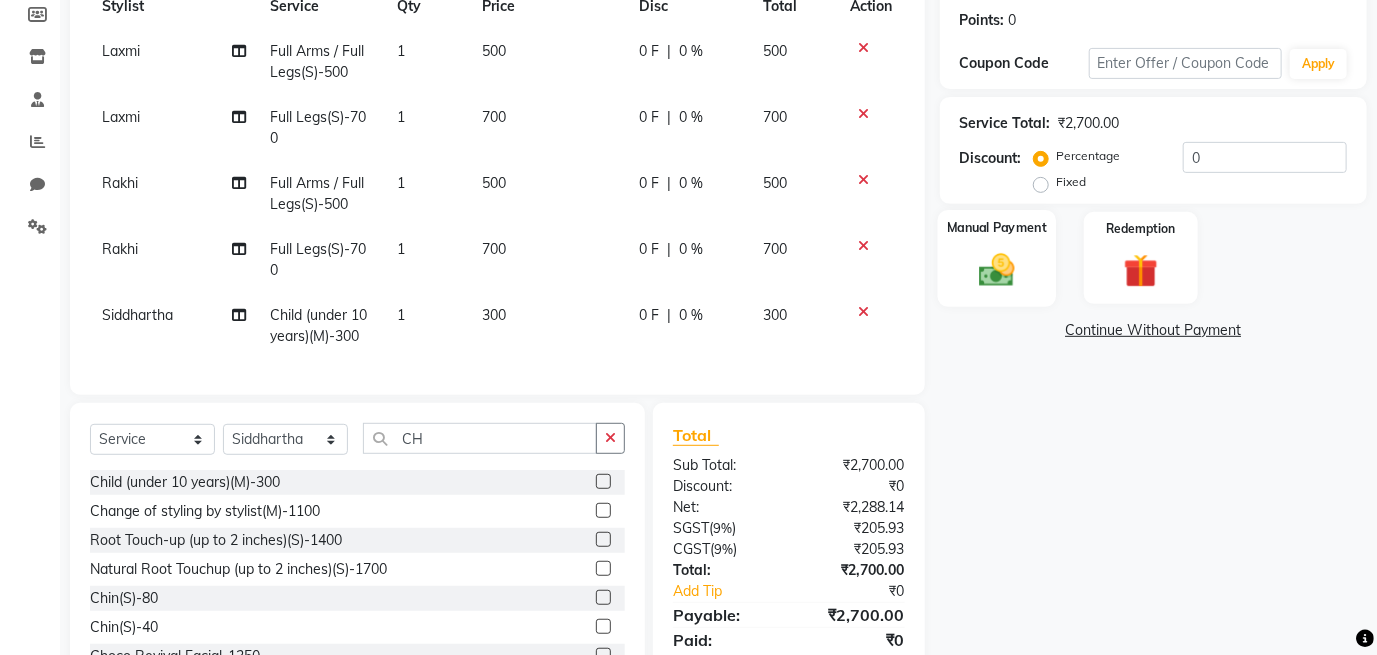 click 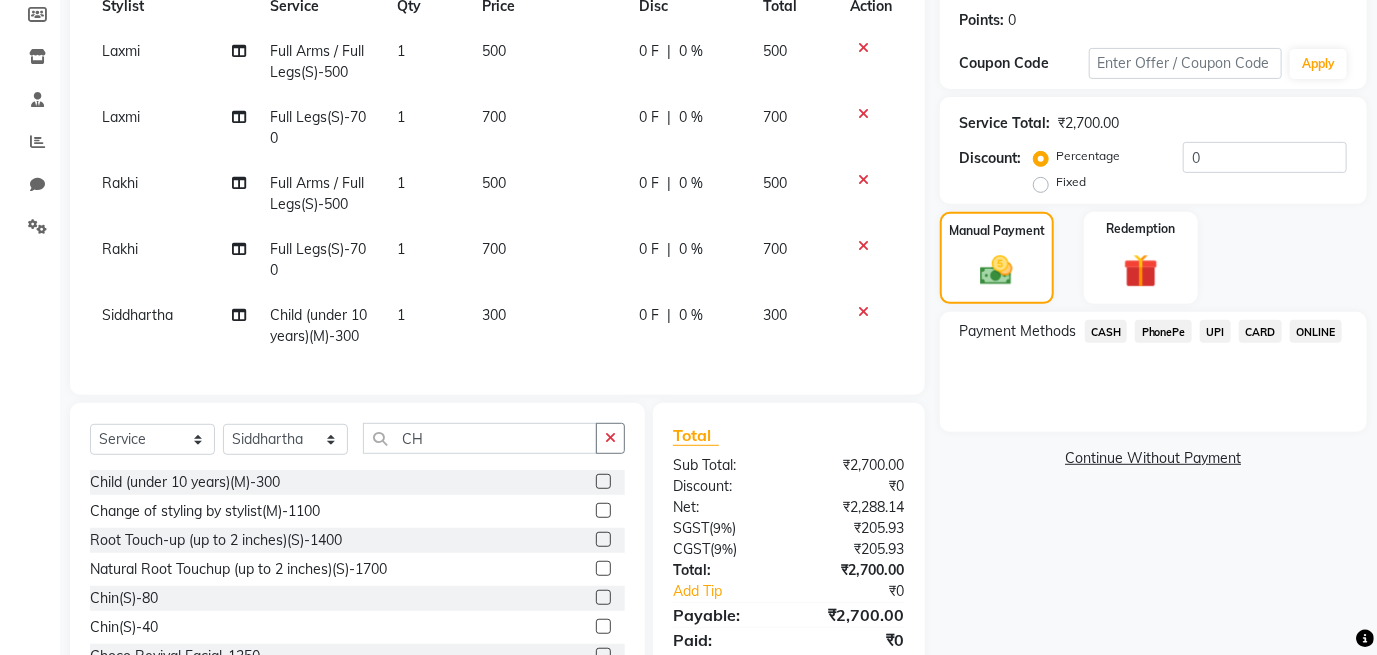 click on "CASH" 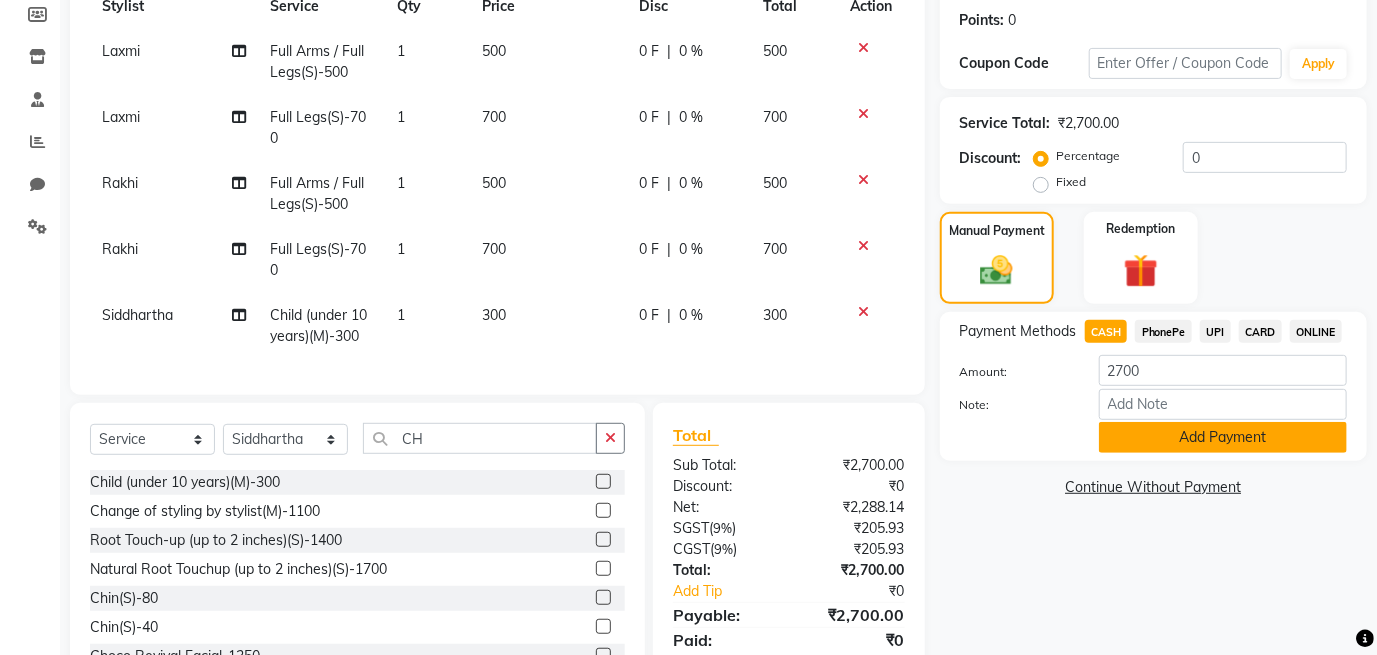 click on "Add Payment" 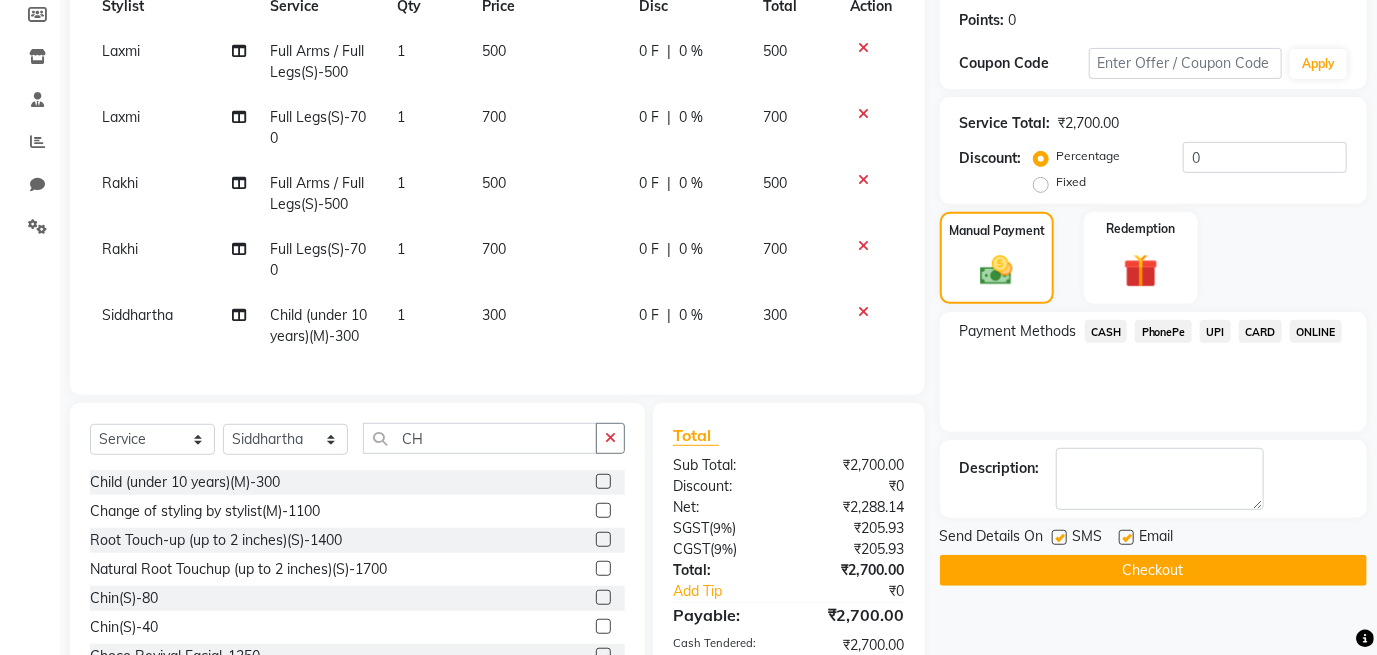 click 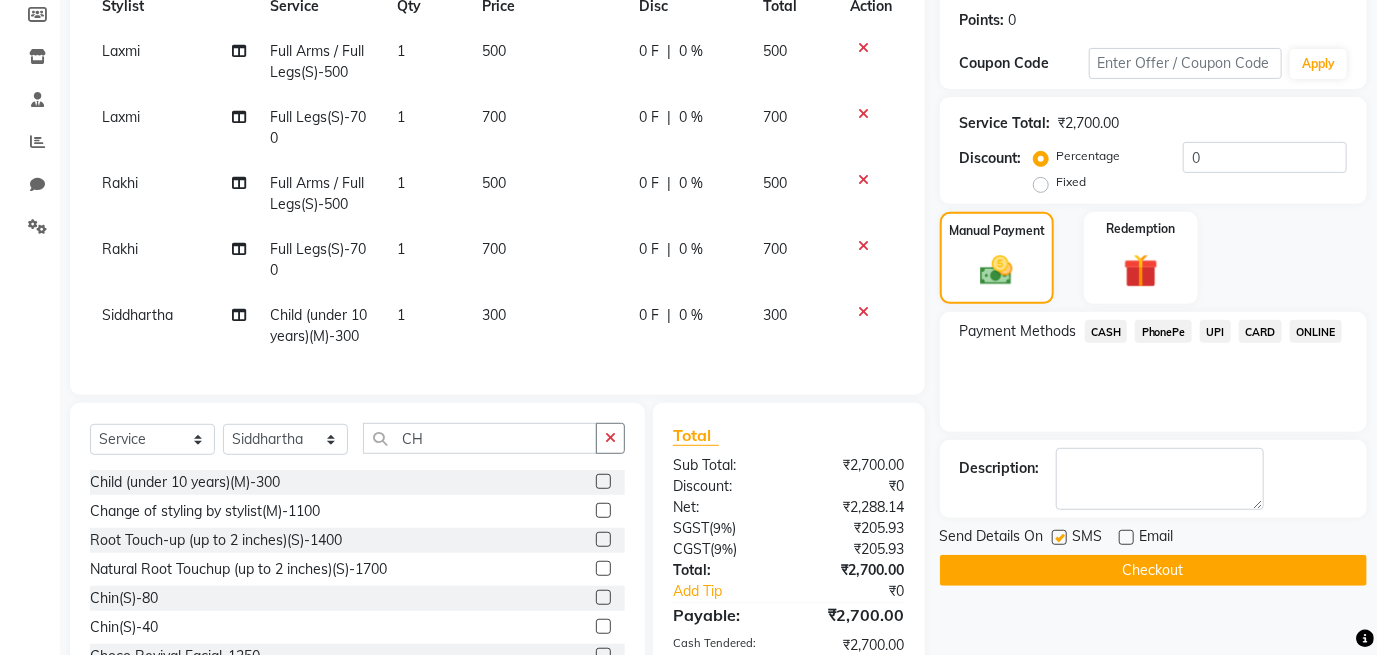 click on "Checkout" 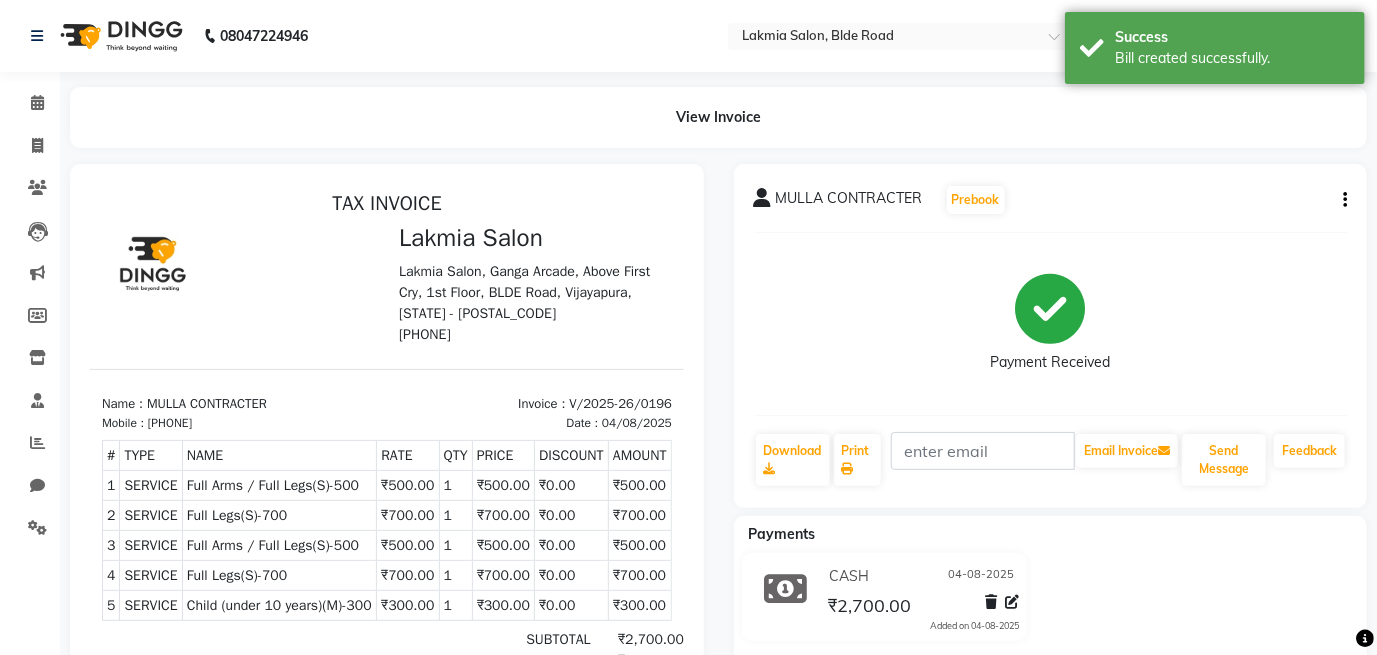 scroll, scrollTop: 0, scrollLeft: 0, axis: both 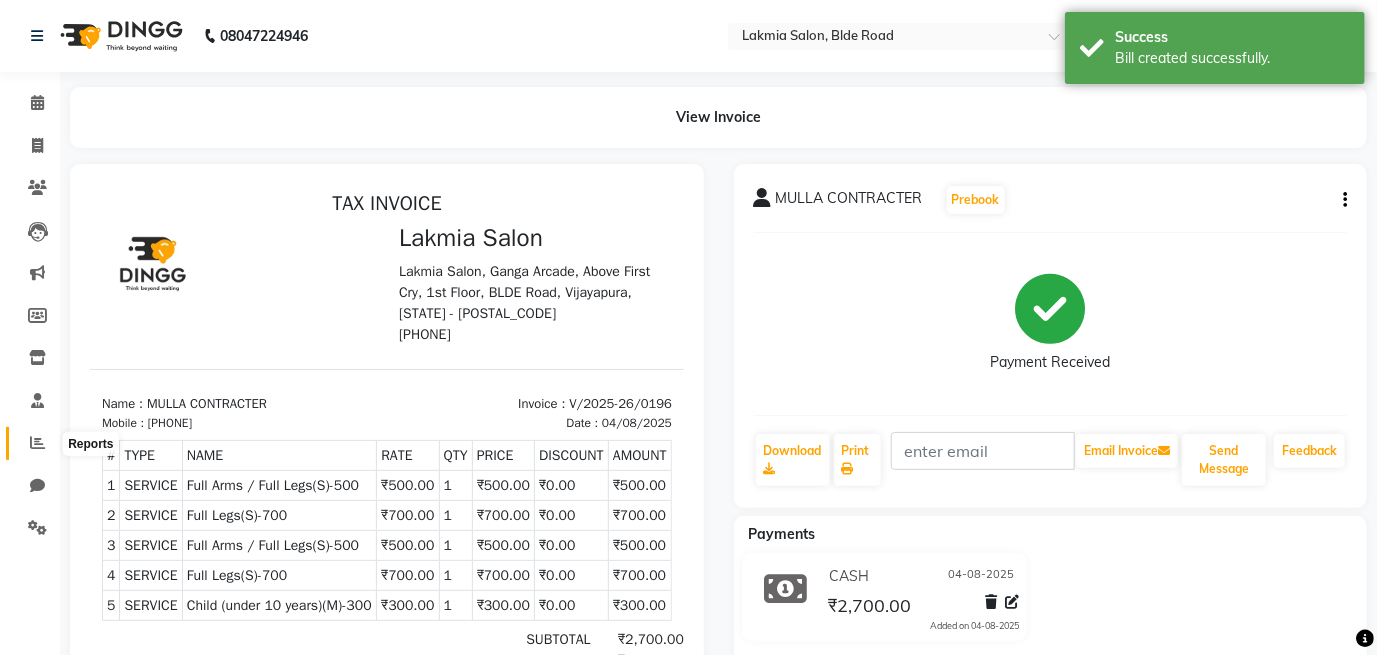 click 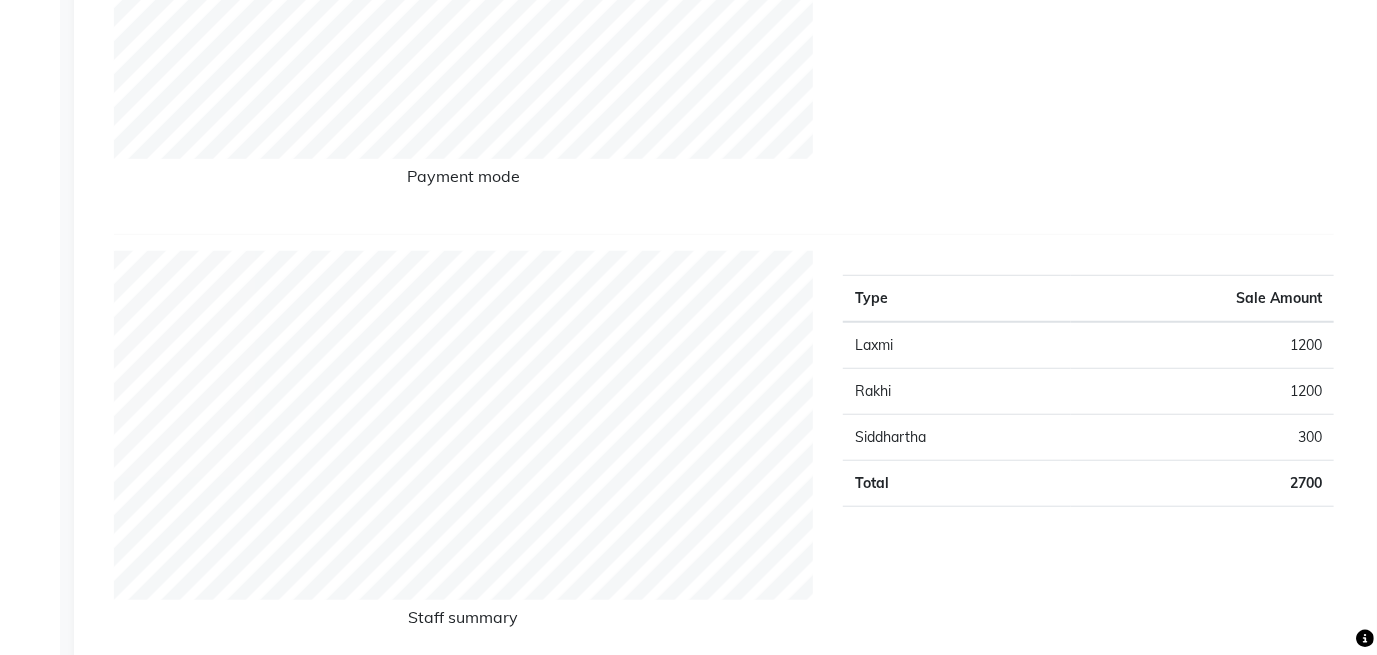 scroll, scrollTop: 546, scrollLeft: 0, axis: vertical 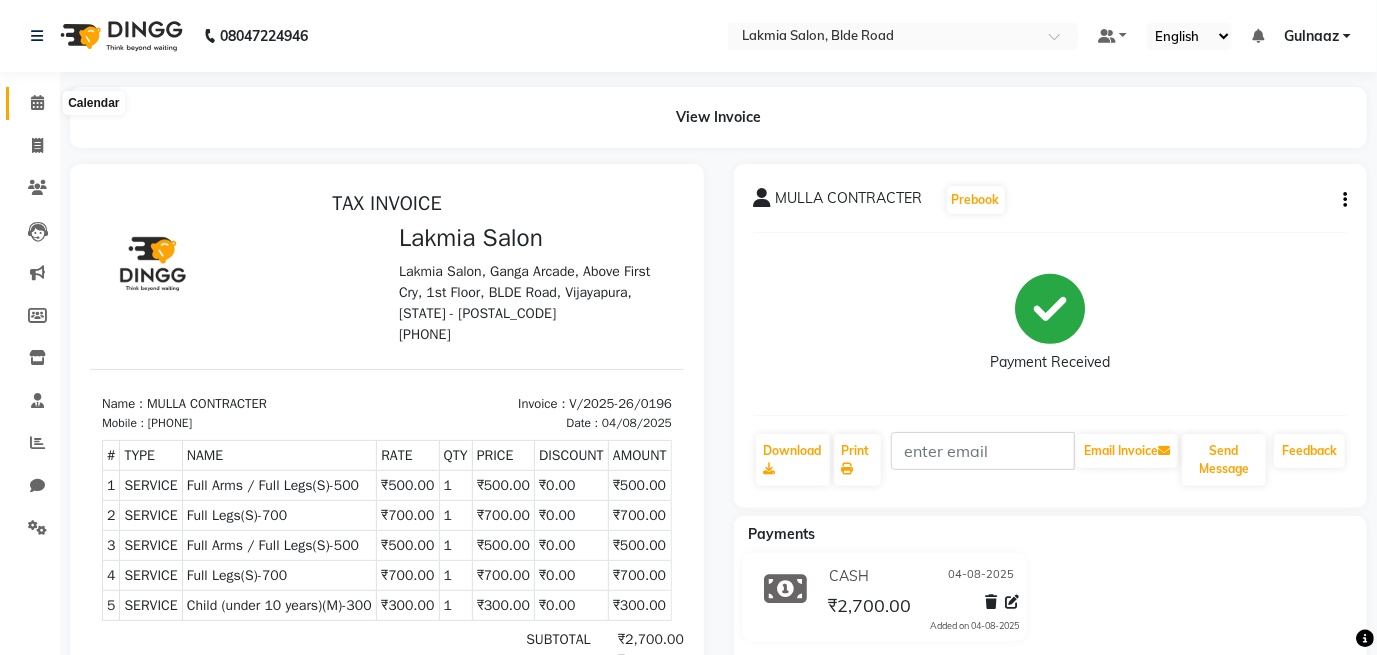 click 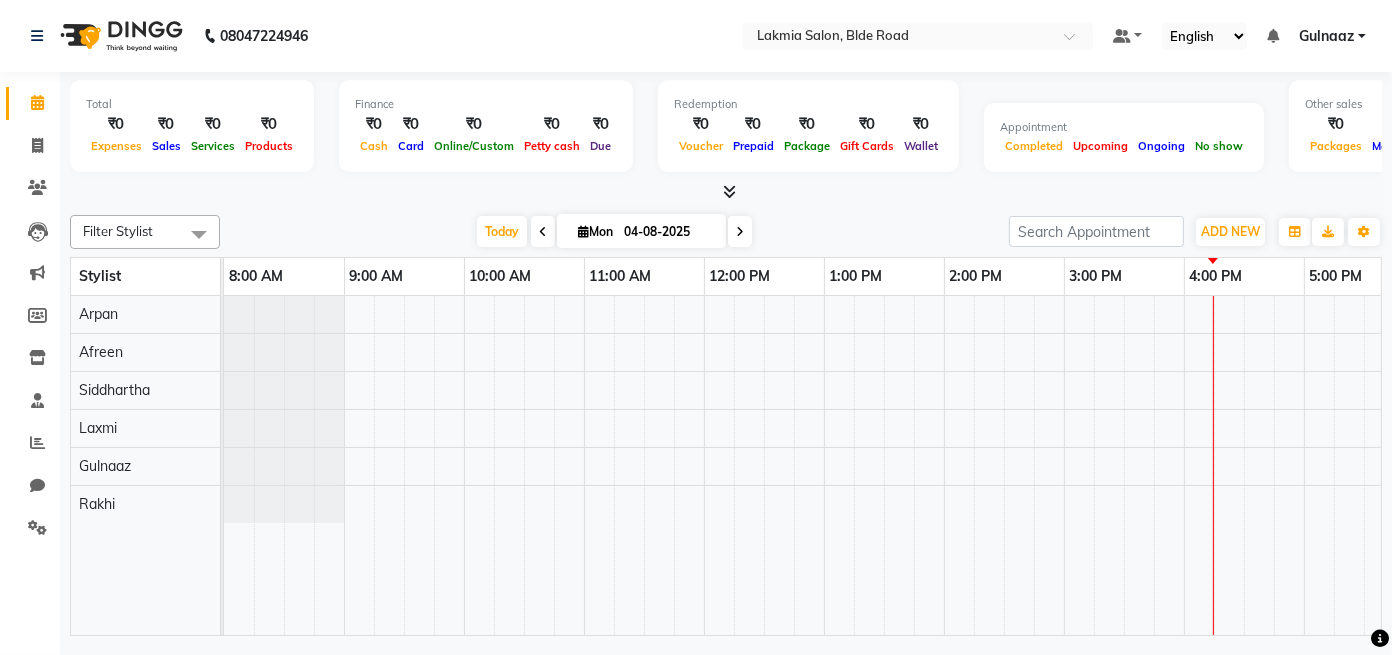 scroll, scrollTop: 0, scrollLeft: 0, axis: both 